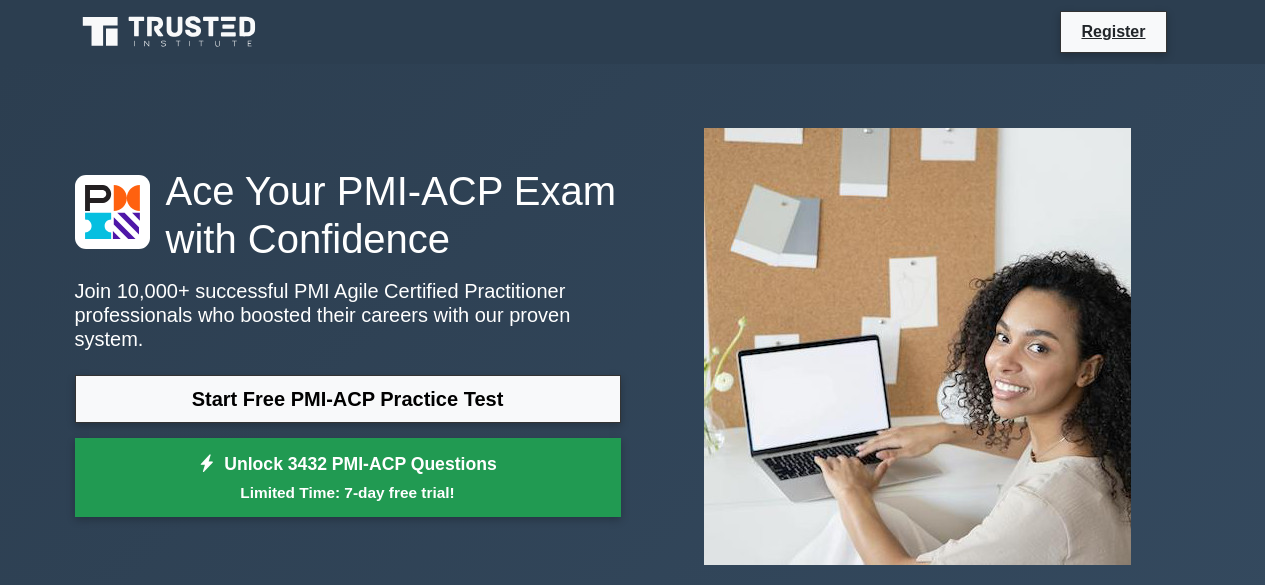 scroll, scrollTop: 0, scrollLeft: 0, axis: both 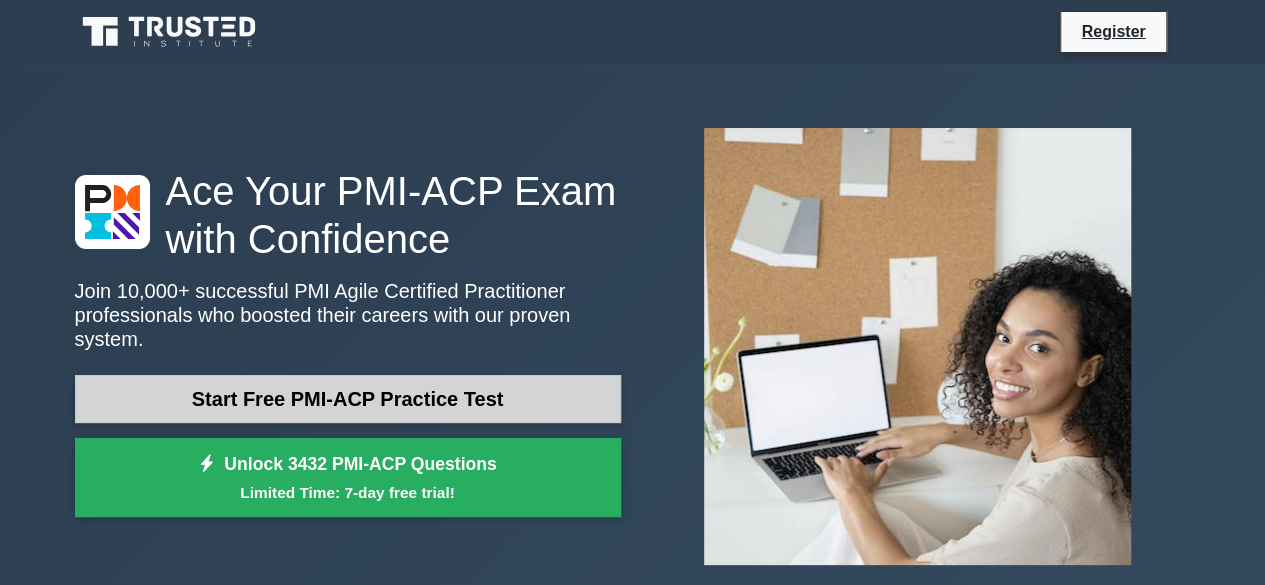 click on "Start Free PMI-ACP Practice Test" at bounding box center [348, 399] 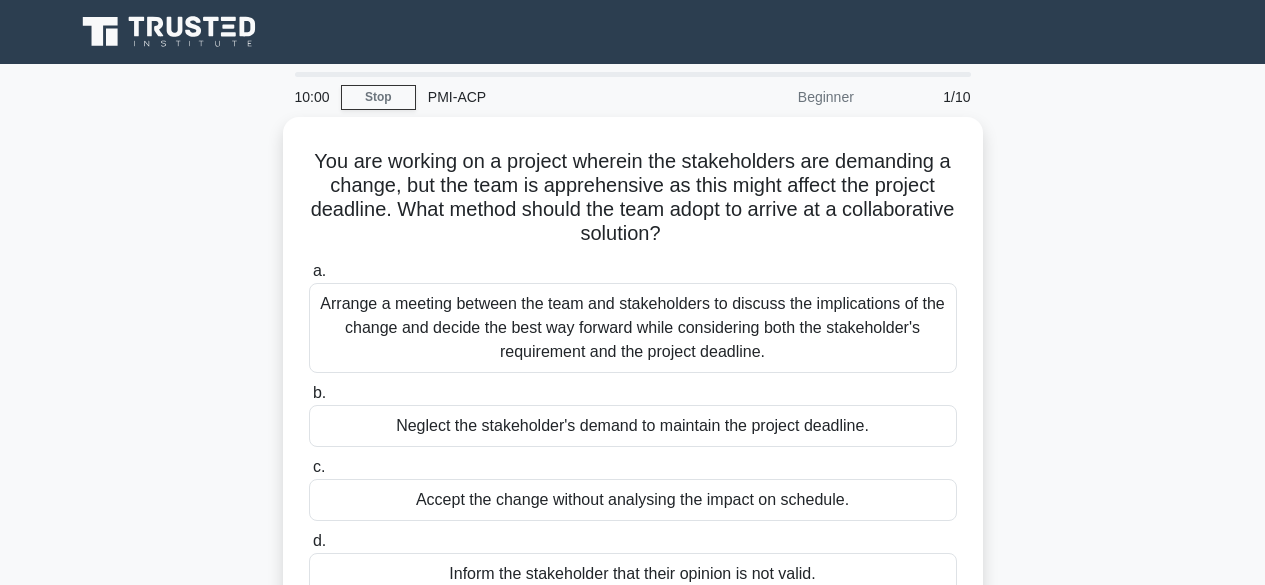 scroll, scrollTop: 0, scrollLeft: 0, axis: both 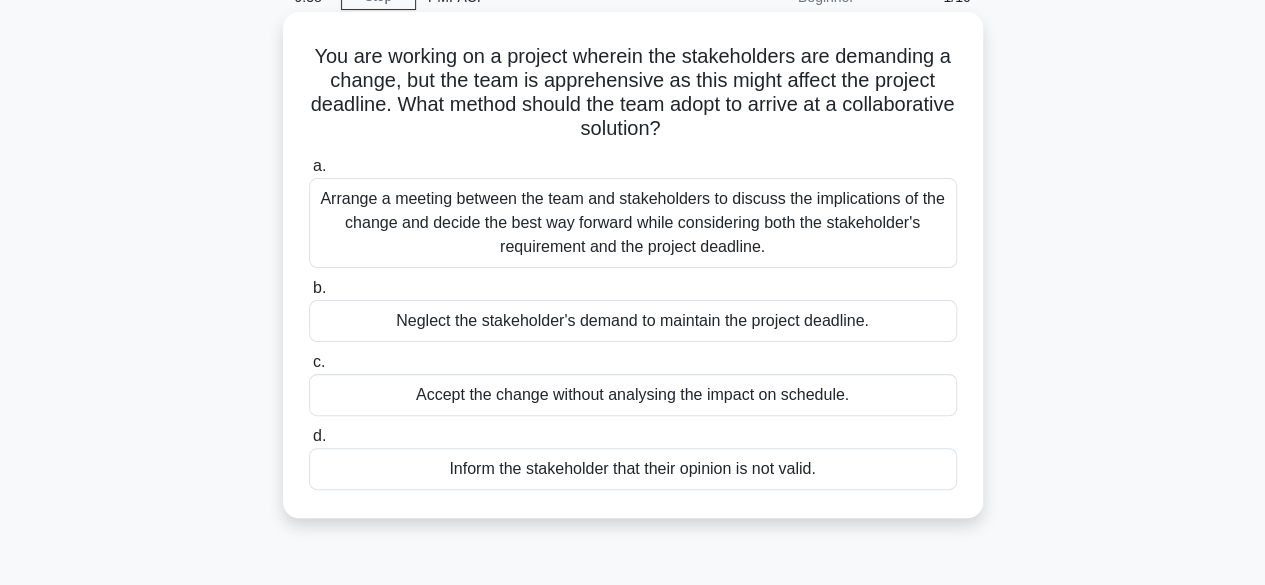 click on "Arrange a meeting between the team and stakeholders to discuss the implications of the change and decide the best way forward while considering both the stakeholder's requirement and the project deadline." at bounding box center (633, 223) 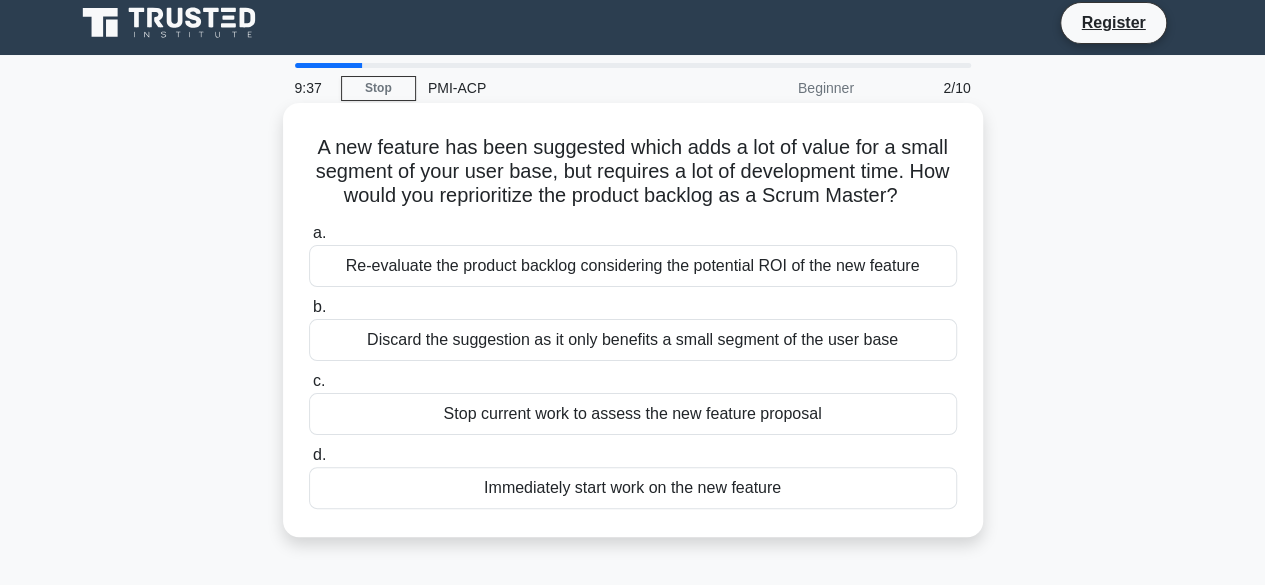 scroll, scrollTop: 0, scrollLeft: 0, axis: both 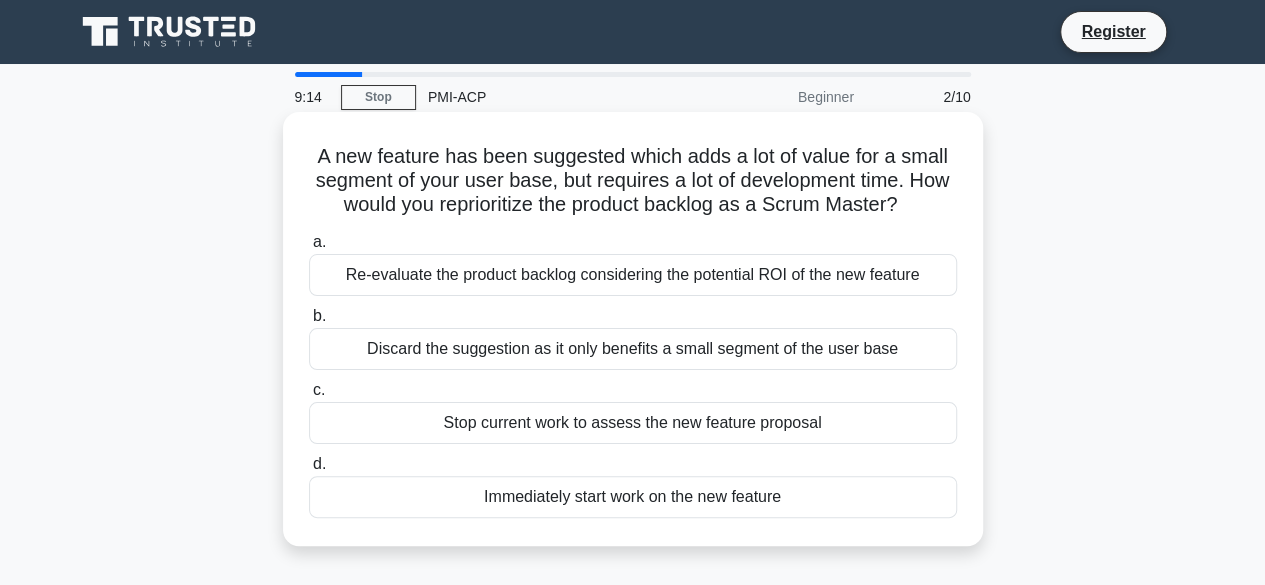 click on "Re-evaluate the product backlog considering the potential ROI of the new feature" at bounding box center (633, 275) 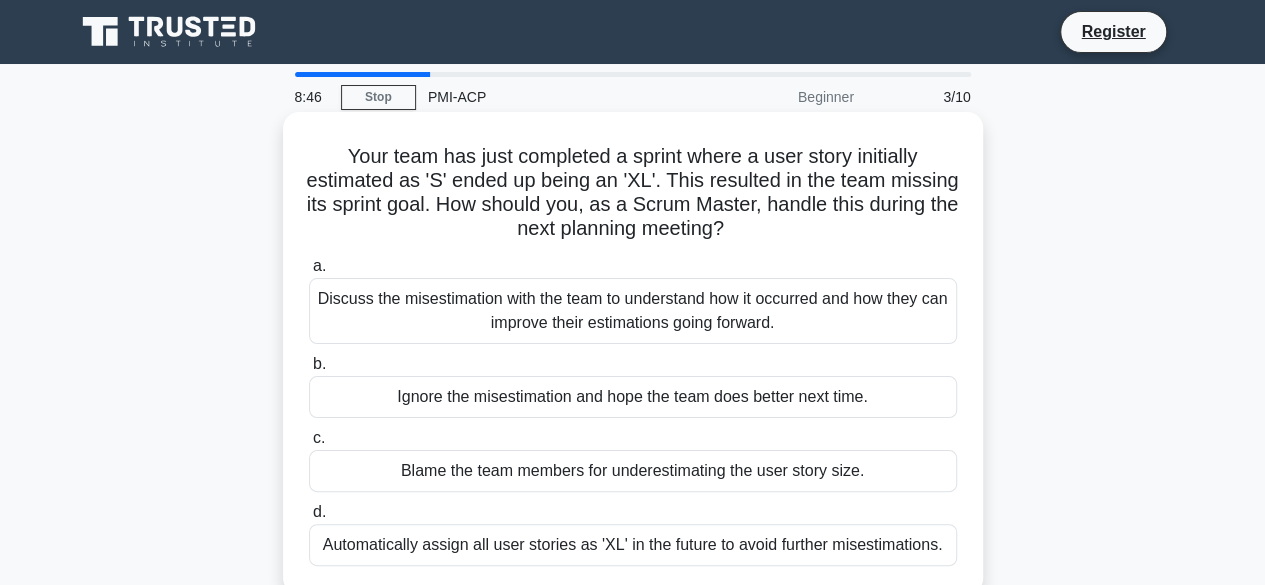 click on "Discuss the misestimation with the team to understand how it occurred and how they can improve their estimations going forward." at bounding box center [633, 311] 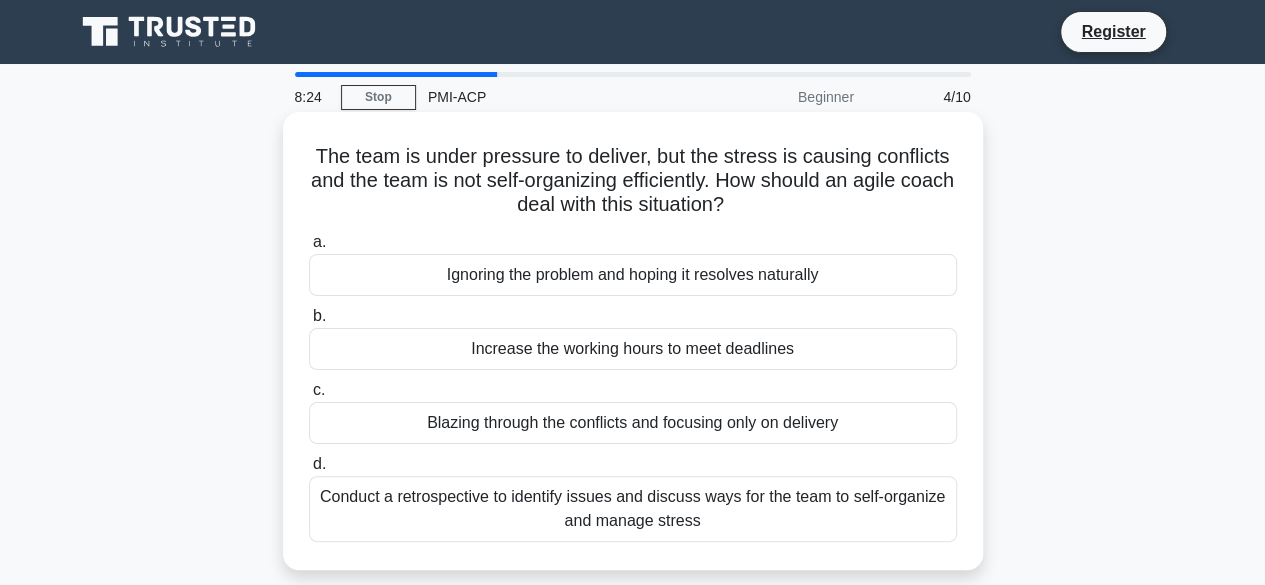 click on "Conduct a retrospective to identify issues and discuss ways for the team to self-organize and manage stress" at bounding box center [633, 509] 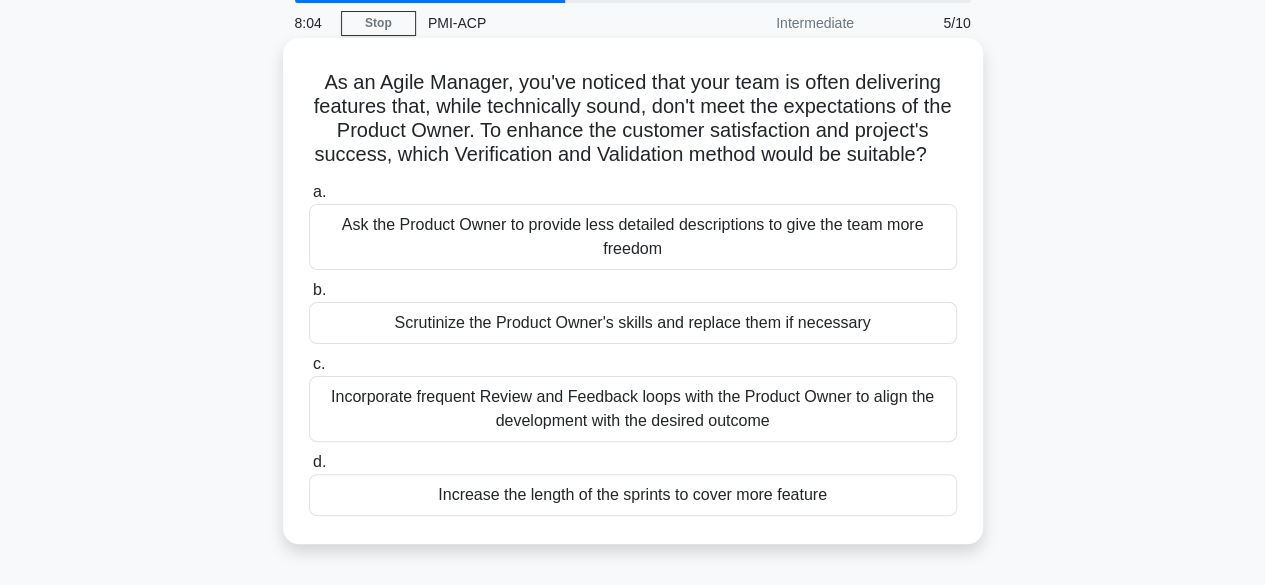 scroll, scrollTop: 200, scrollLeft: 0, axis: vertical 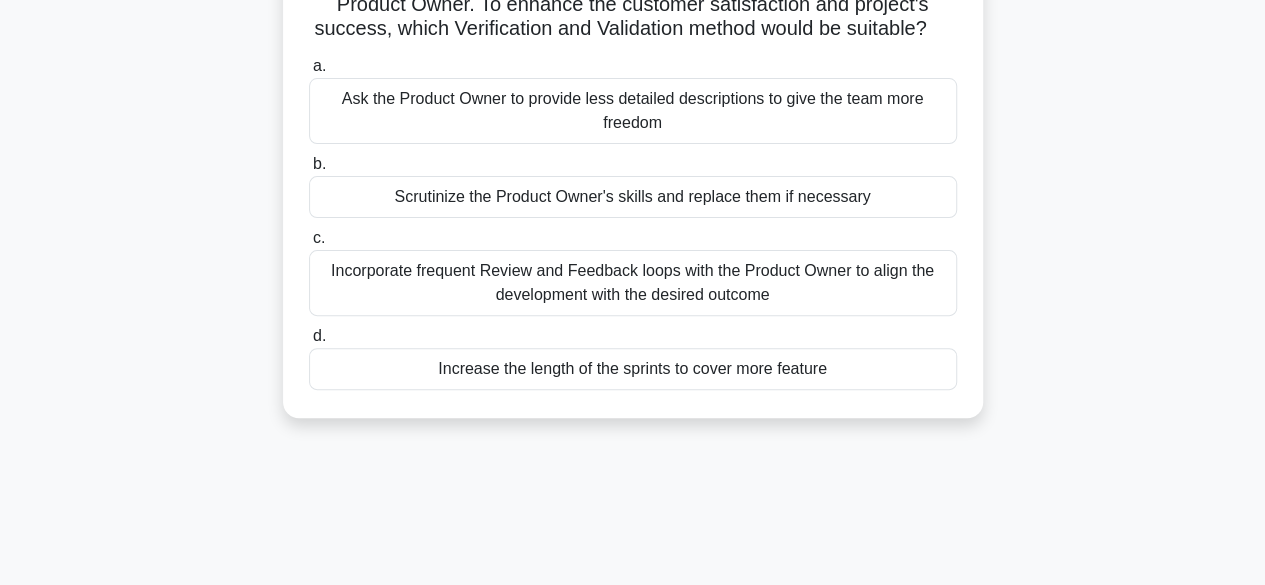 click on "Incorporate frequent Review and Feedback loops with the Product Owner to align the development with the desired outcome" at bounding box center [633, 283] 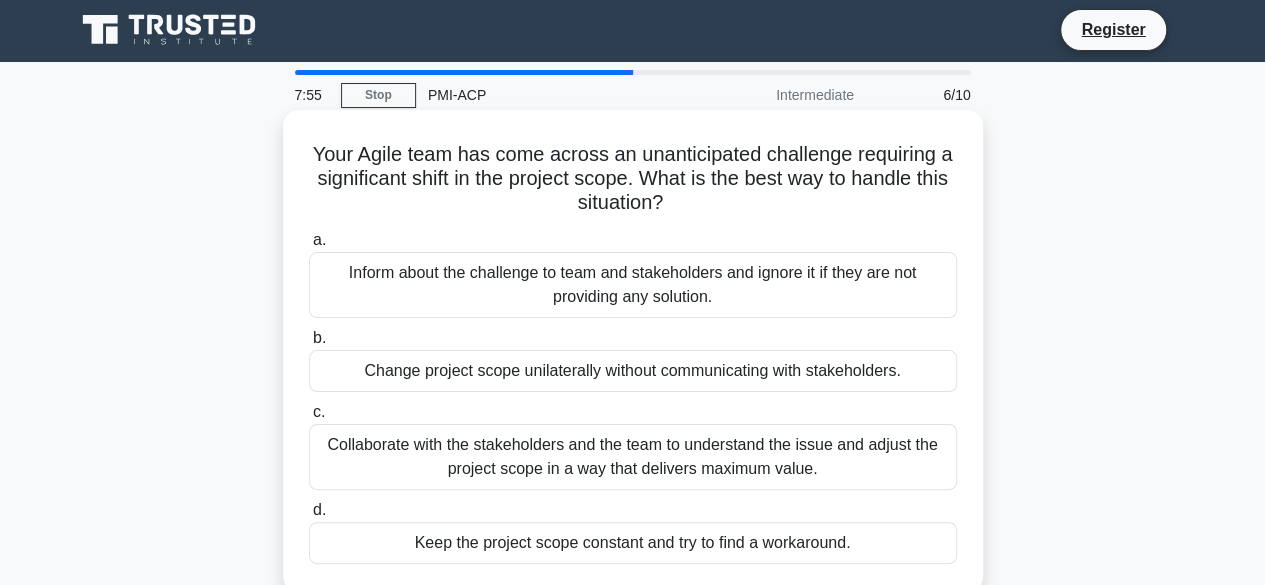 scroll, scrollTop: 0, scrollLeft: 0, axis: both 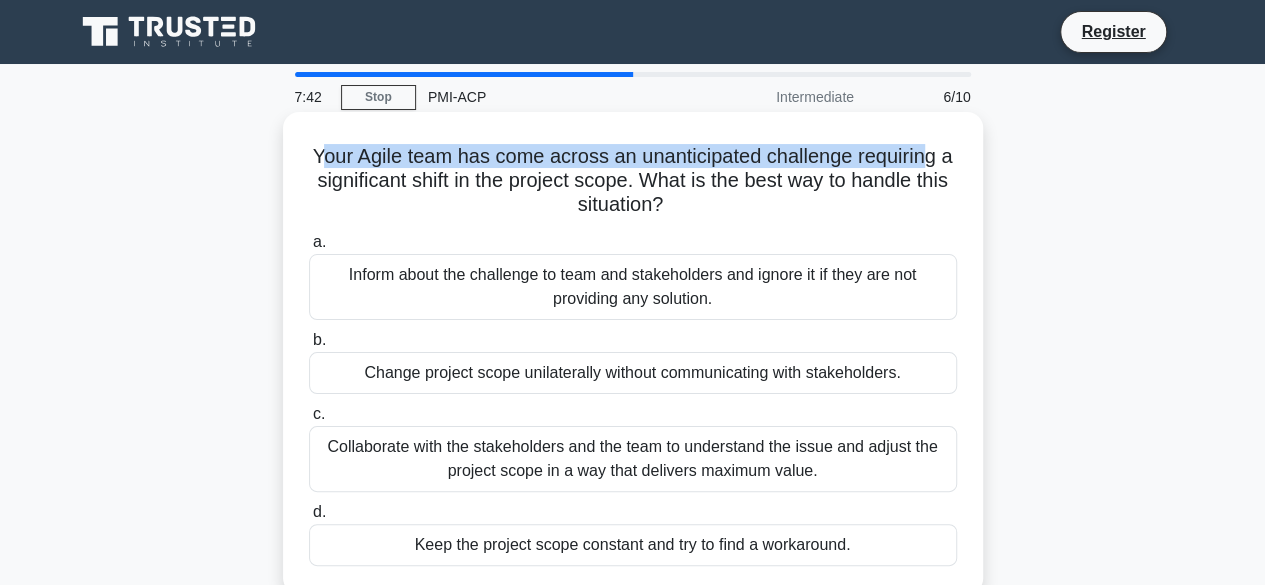 drag, startPoint x: 322, startPoint y: 160, endPoint x: 935, endPoint y: 153, distance: 613.04 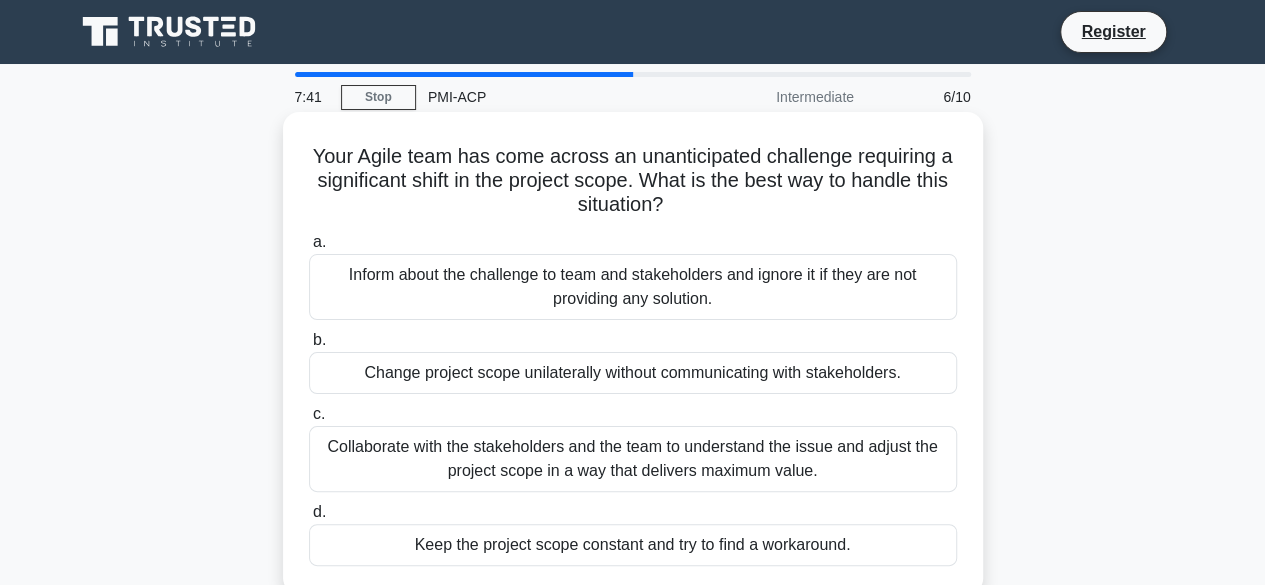 click on "Your Agile team has come across an unanticipated challenge requiring a significant shift in the project scope. What is the best way to handle this situation?
.spinner_0XTQ{transform-origin:center;animation:spinner_y6GP .75s linear infinite}@keyframes spinner_y6GP{100%{transform:rotate(360deg)}}" at bounding box center (633, 181) 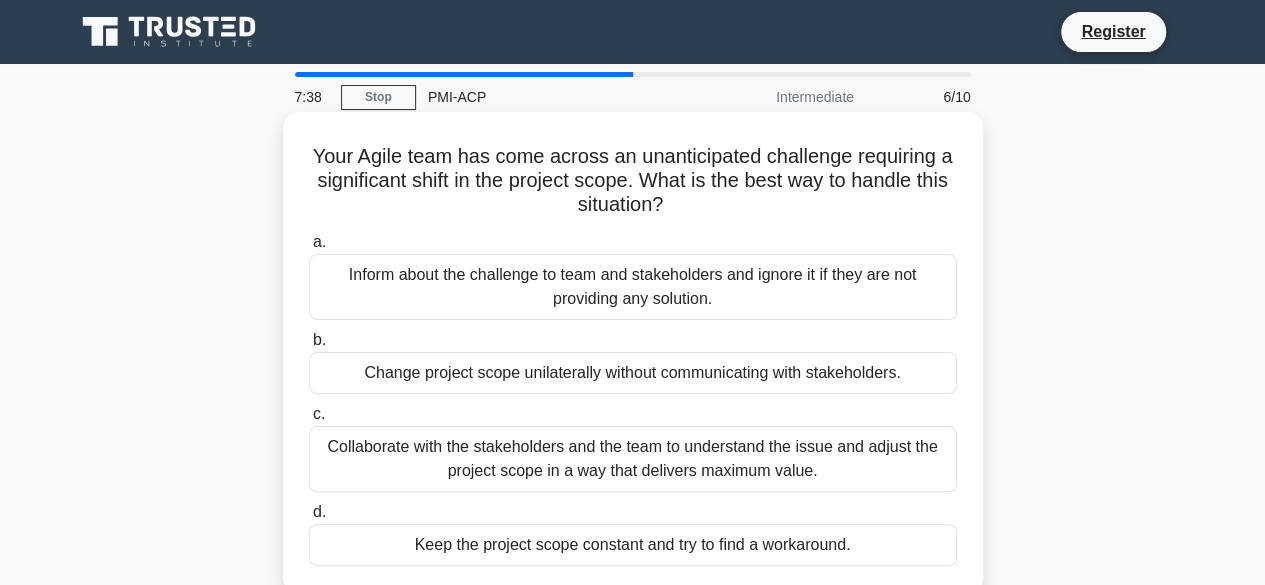 scroll, scrollTop: 100, scrollLeft: 0, axis: vertical 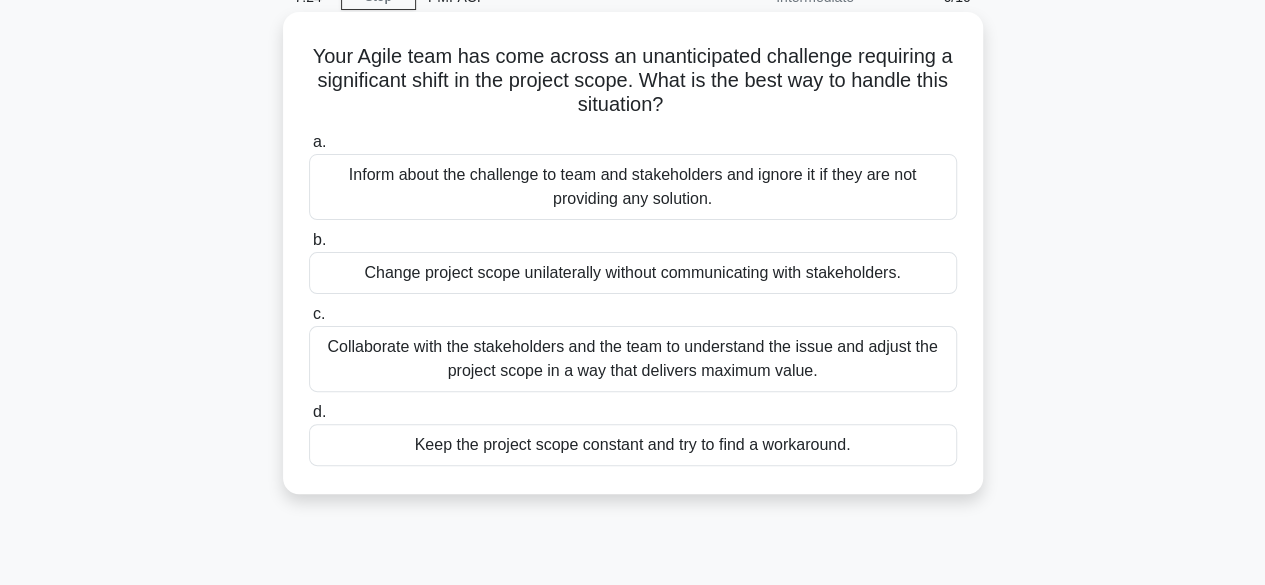 click on "Collaborate with the stakeholders and the team to understand the issue and adjust the project scope in a way that delivers maximum value." at bounding box center (633, 359) 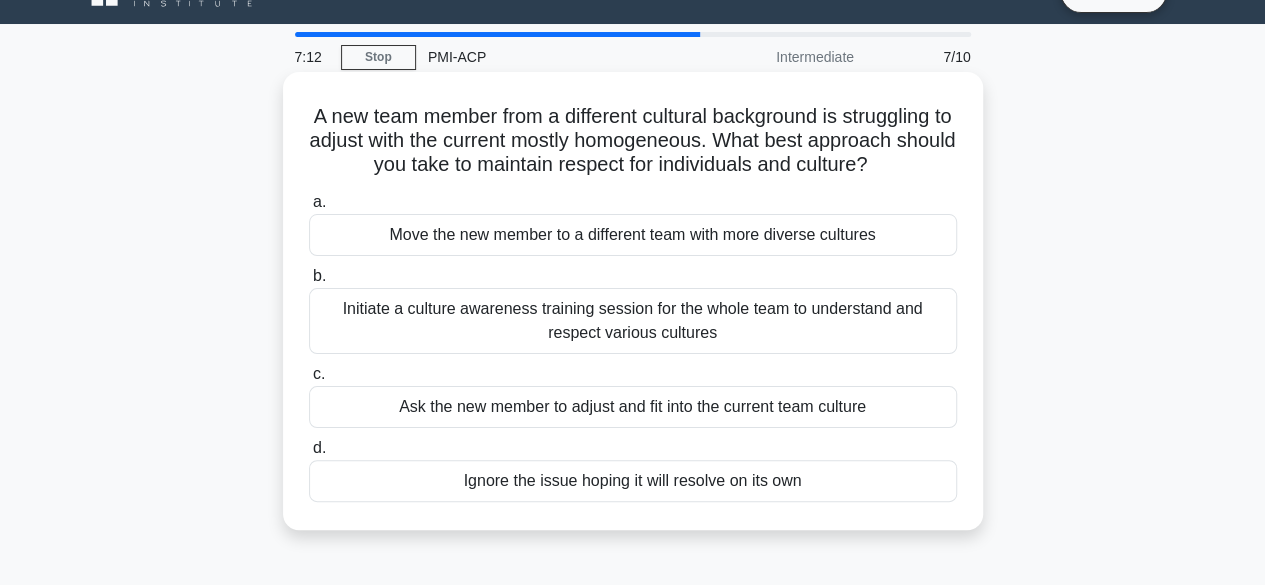 scroll, scrollTop: 100, scrollLeft: 0, axis: vertical 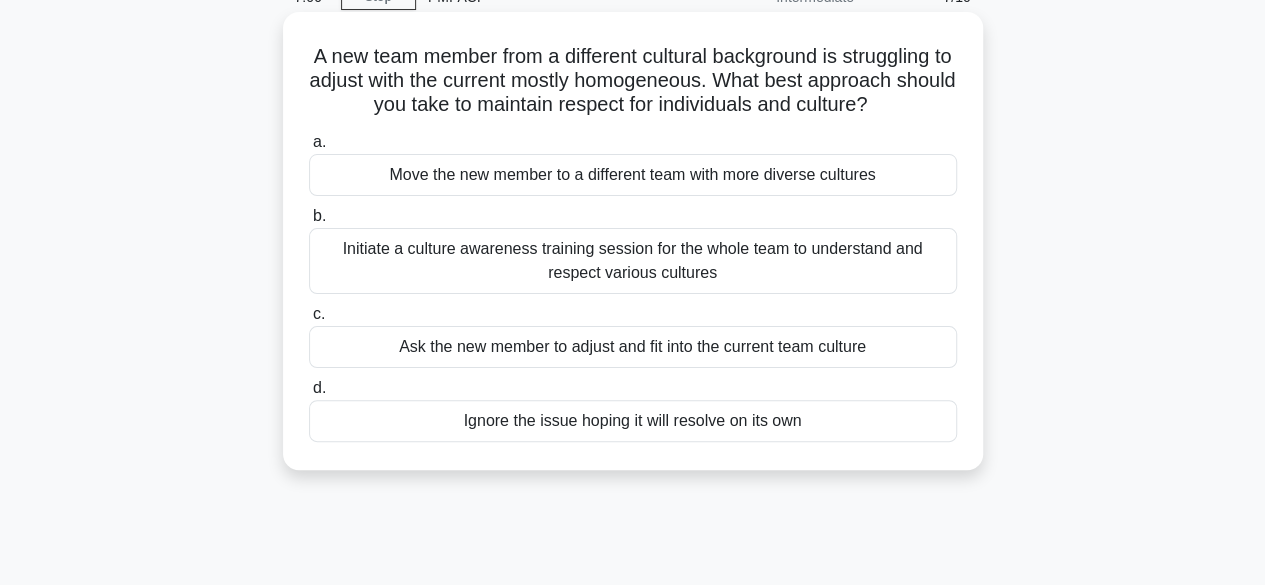 click on "Initiate a culture awareness training session for the whole team to understand and respect various cultures" at bounding box center (633, 261) 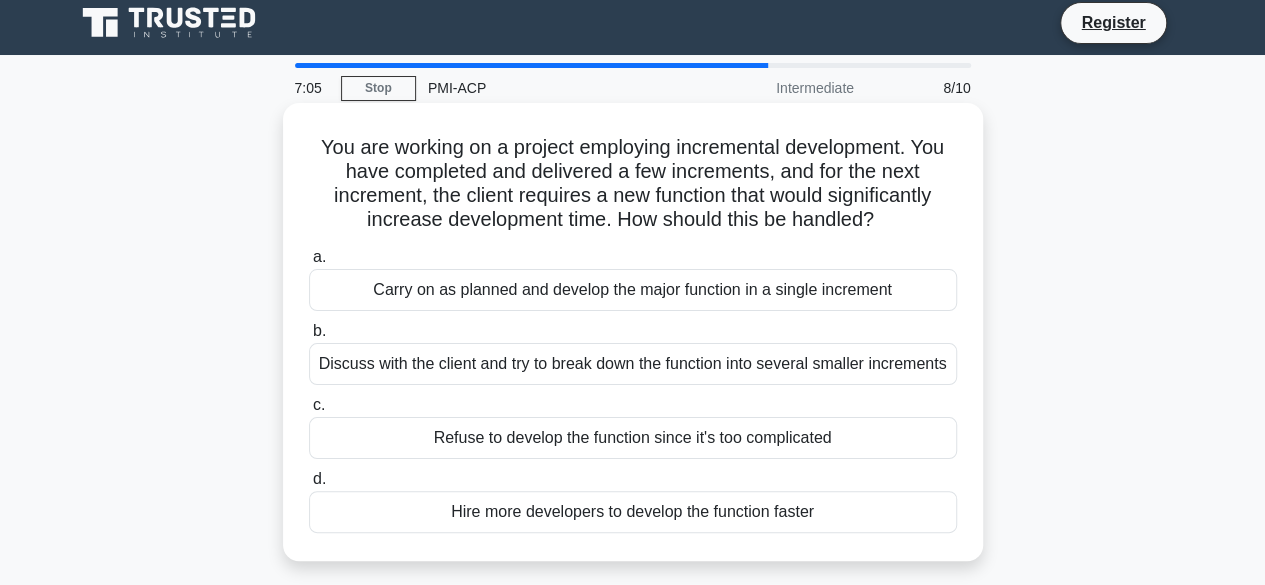 scroll, scrollTop: 0, scrollLeft: 0, axis: both 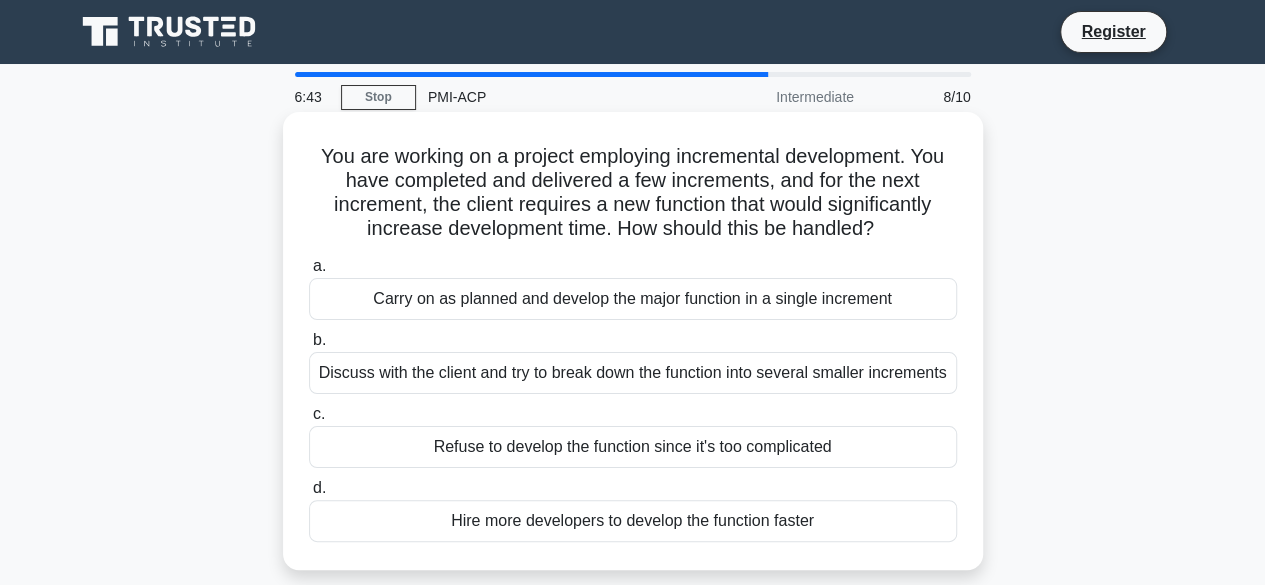 click on "Discuss with the client and try to break down the function into several smaller increments" at bounding box center (633, 373) 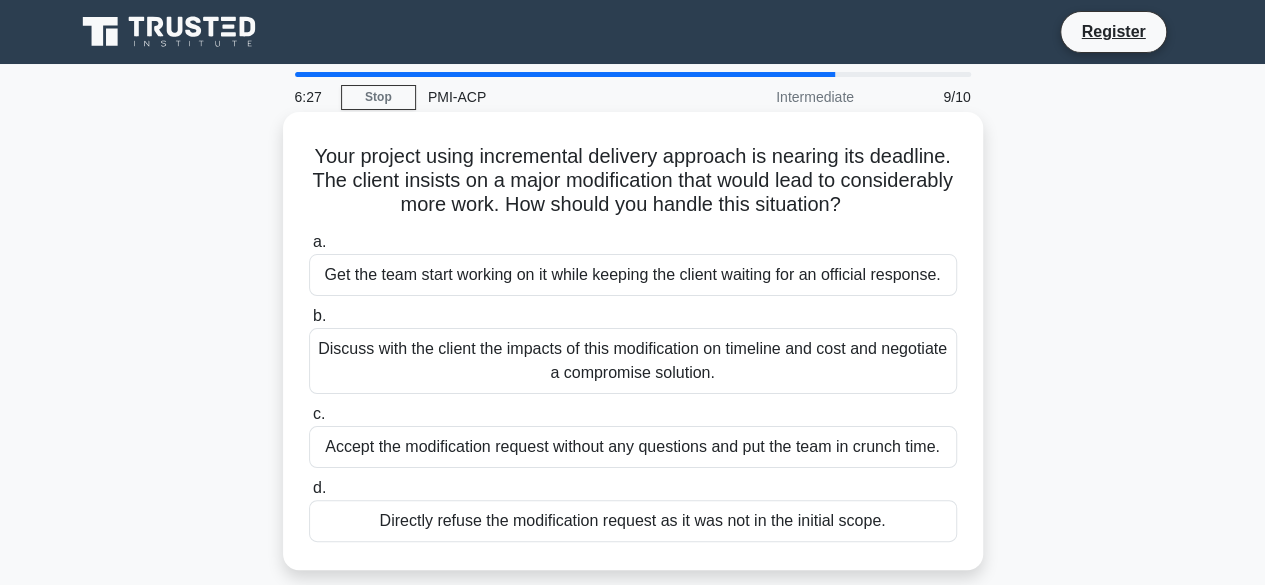drag, startPoint x: 346, startPoint y: 163, endPoint x: 932, endPoint y: 201, distance: 587.2308 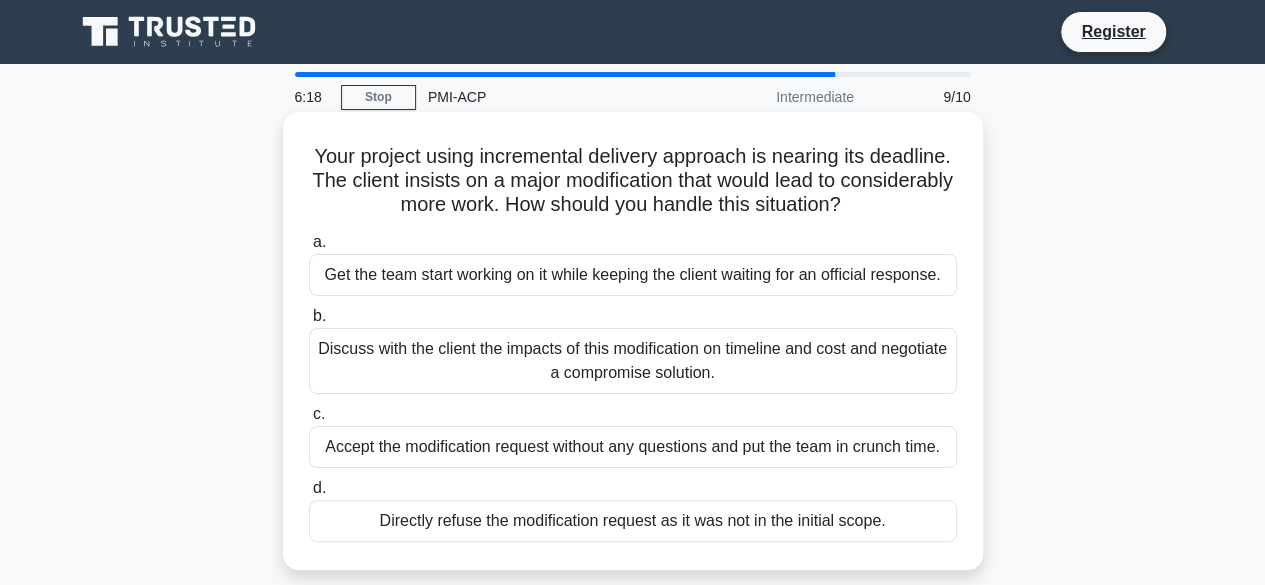 click on "Discuss with the client the impacts of this modification on timeline and cost and negotiate a compromise solution." at bounding box center [633, 361] 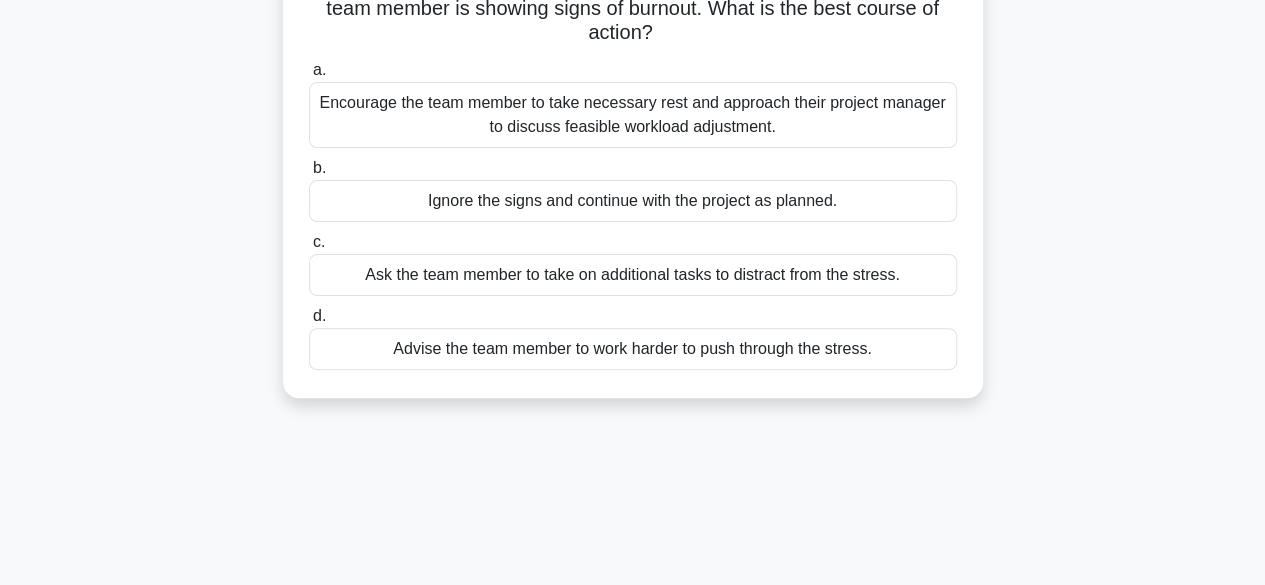 scroll, scrollTop: 0, scrollLeft: 0, axis: both 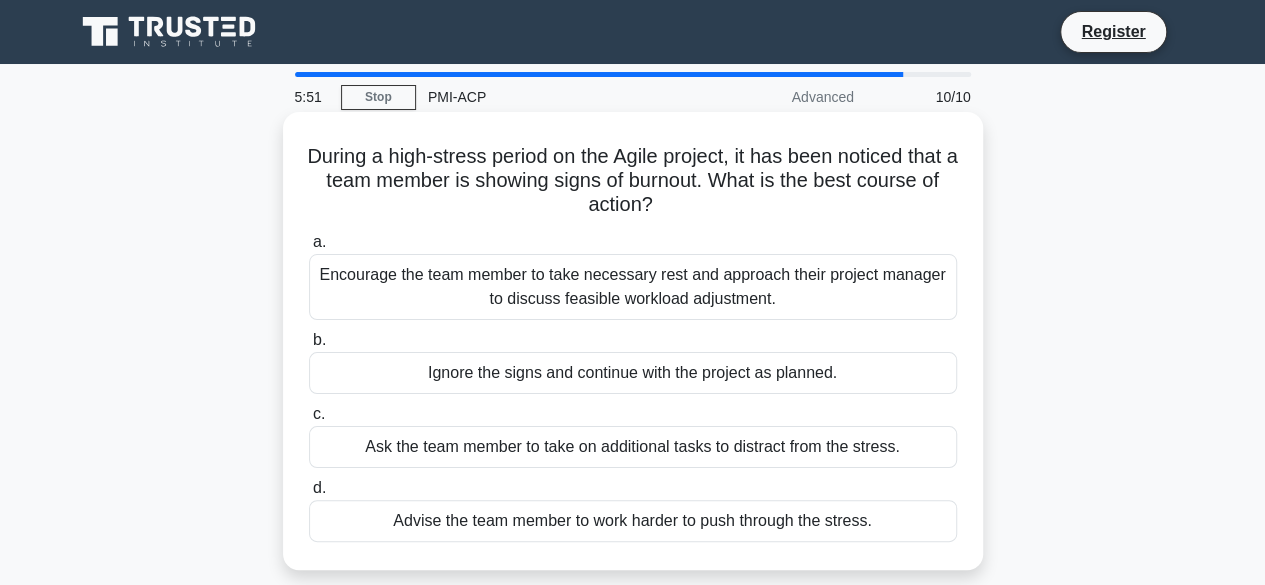 click on "Encourage the team member to take necessary rest and approach their project manager to discuss feasible workload adjustment." at bounding box center (633, 287) 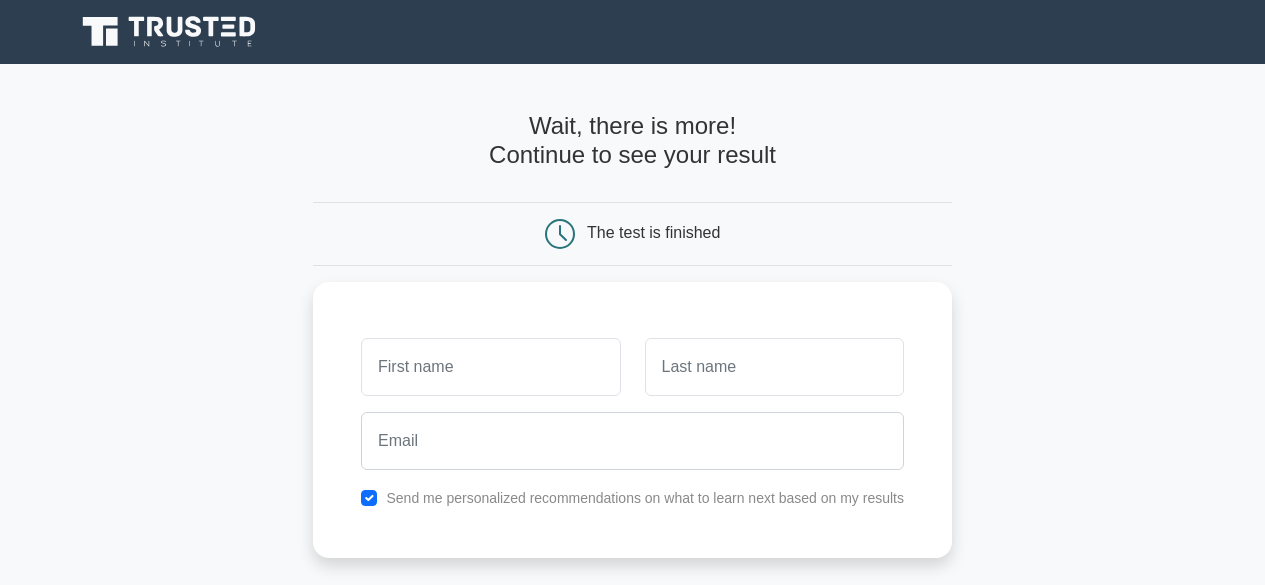 scroll, scrollTop: 0, scrollLeft: 0, axis: both 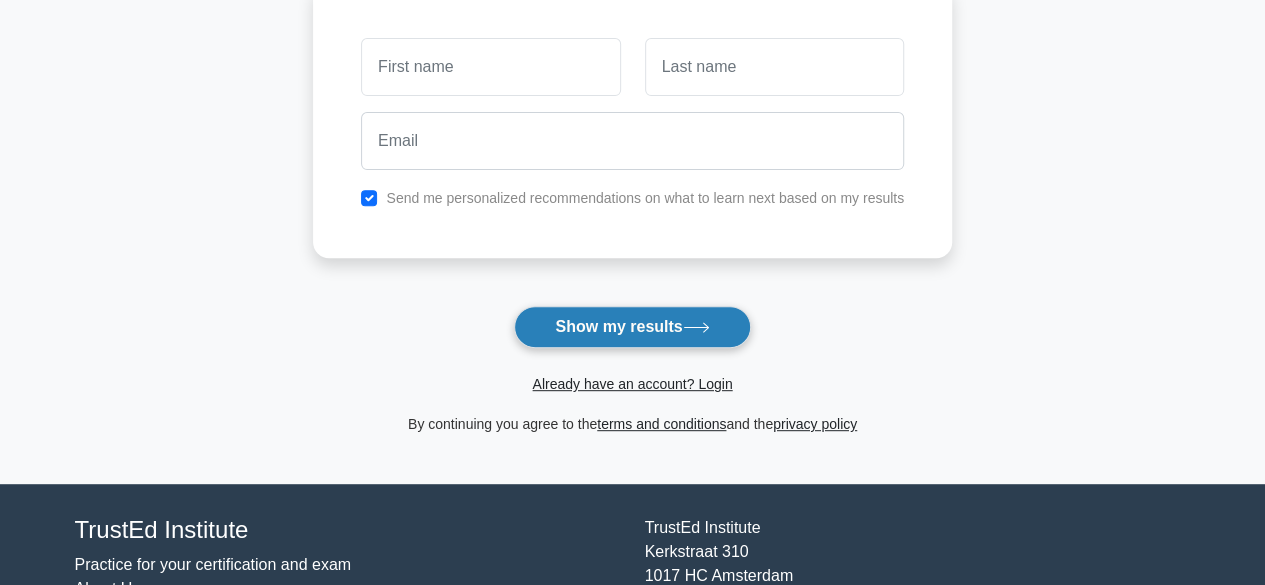 click on "Show my results" at bounding box center [632, 327] 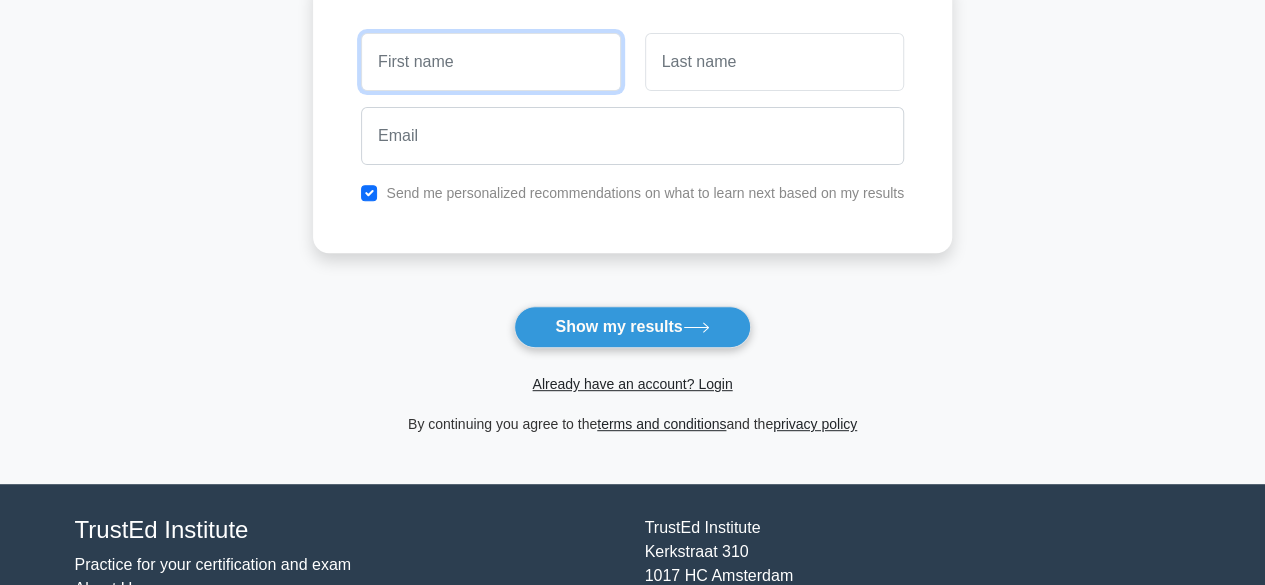 click at bounding box center (490, 62) 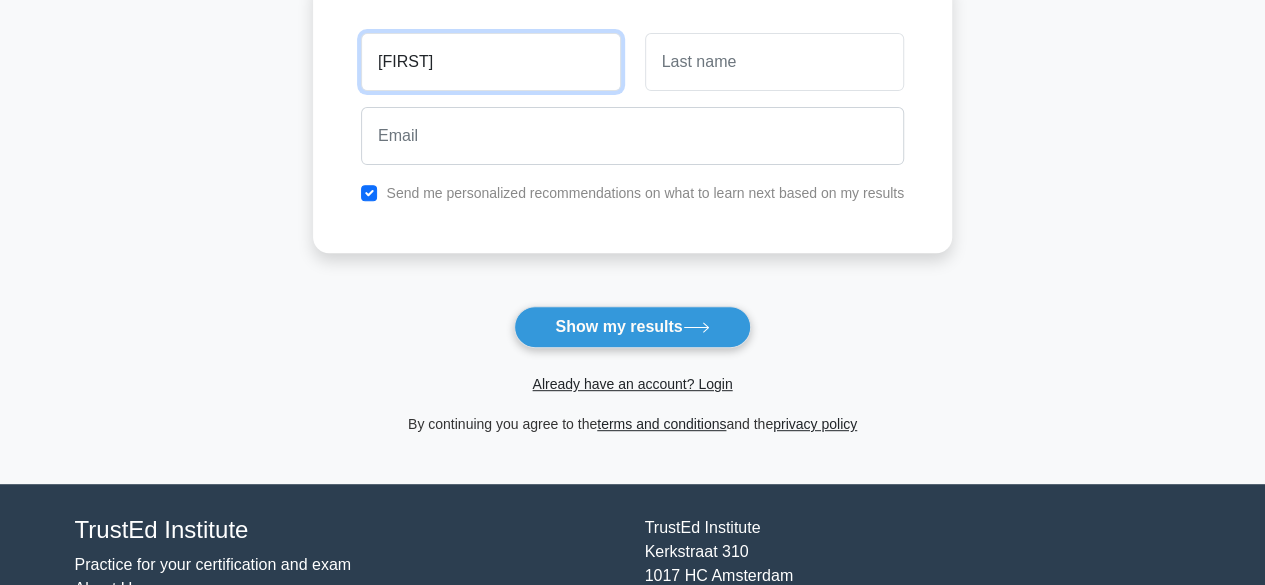 type on "[FIRST]" 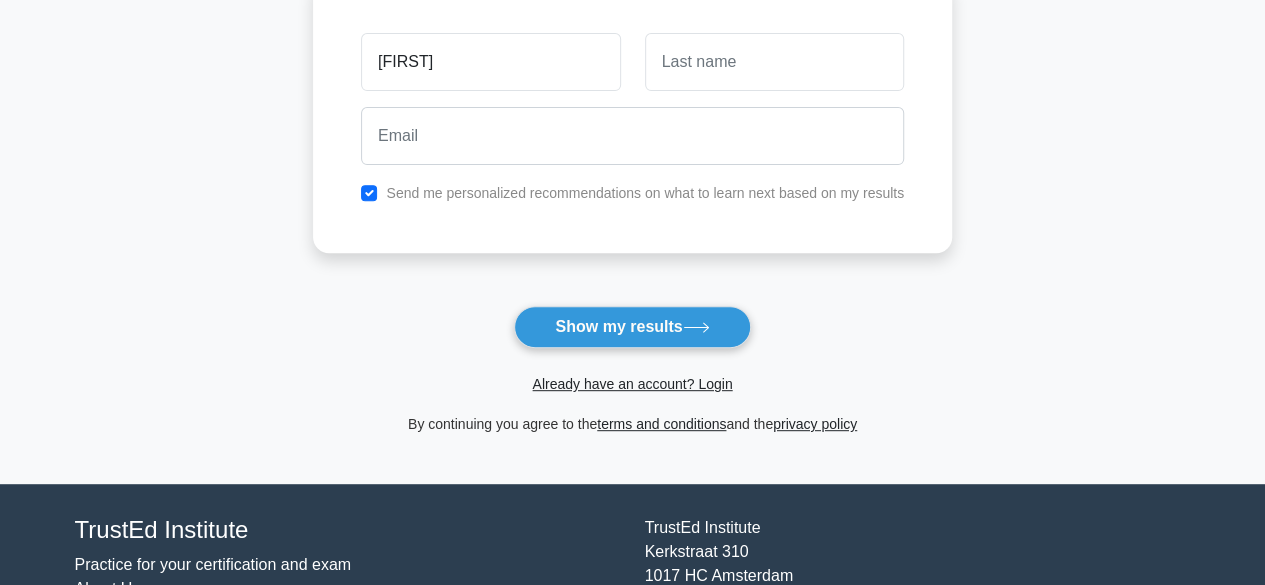 click at bounding box center (774, 62) 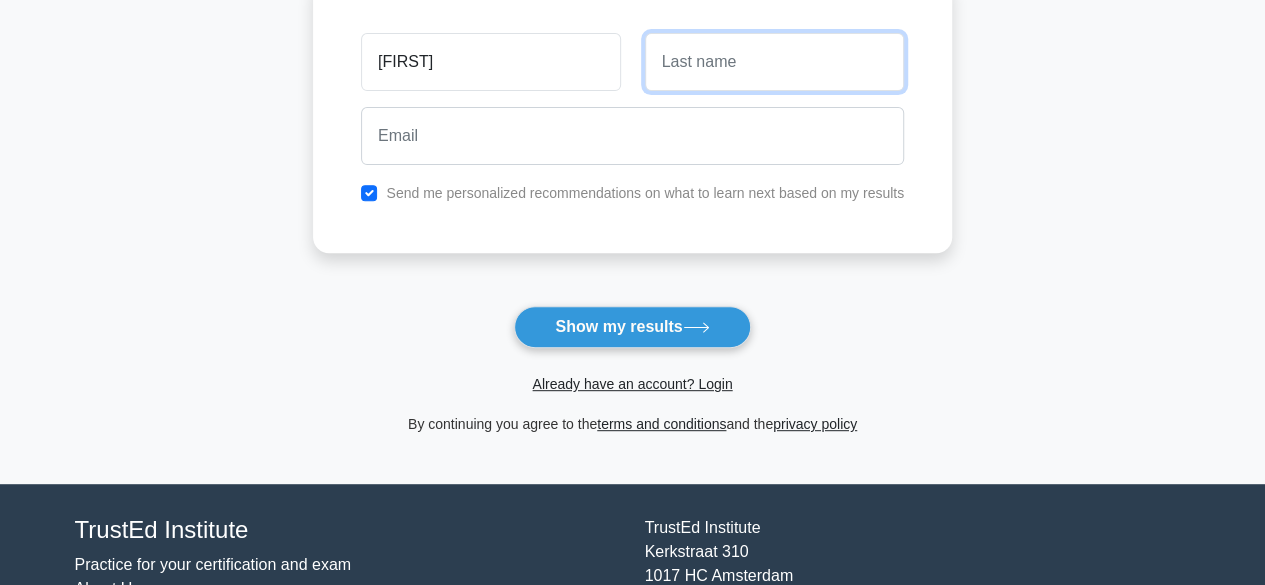 click at bounding box center (774, 62) 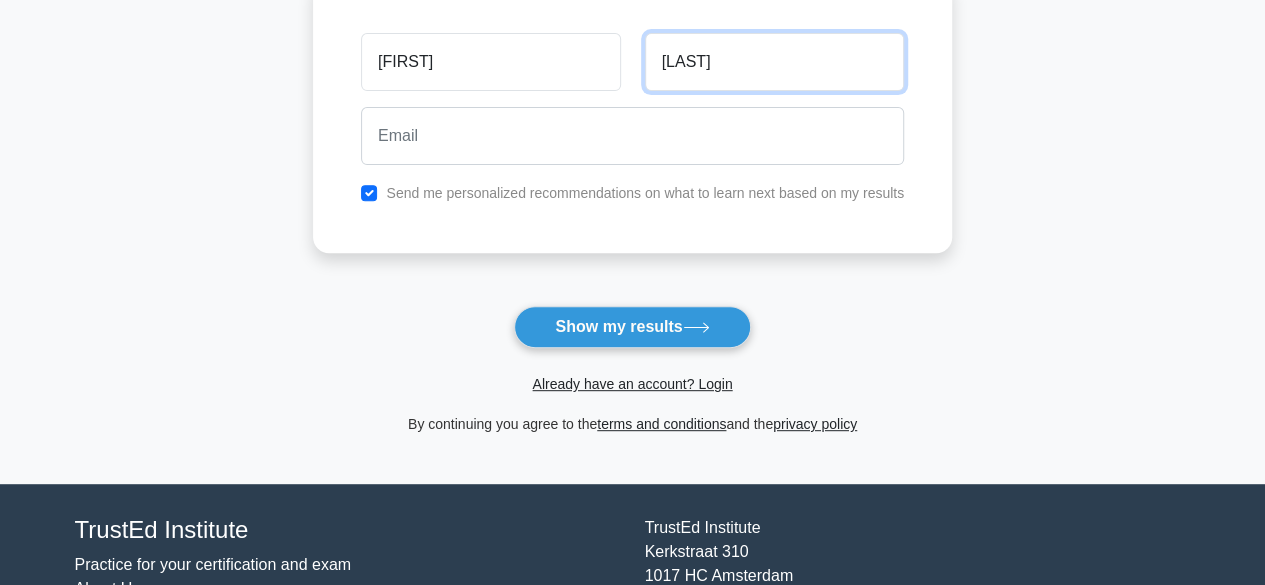 type on "Sharma" 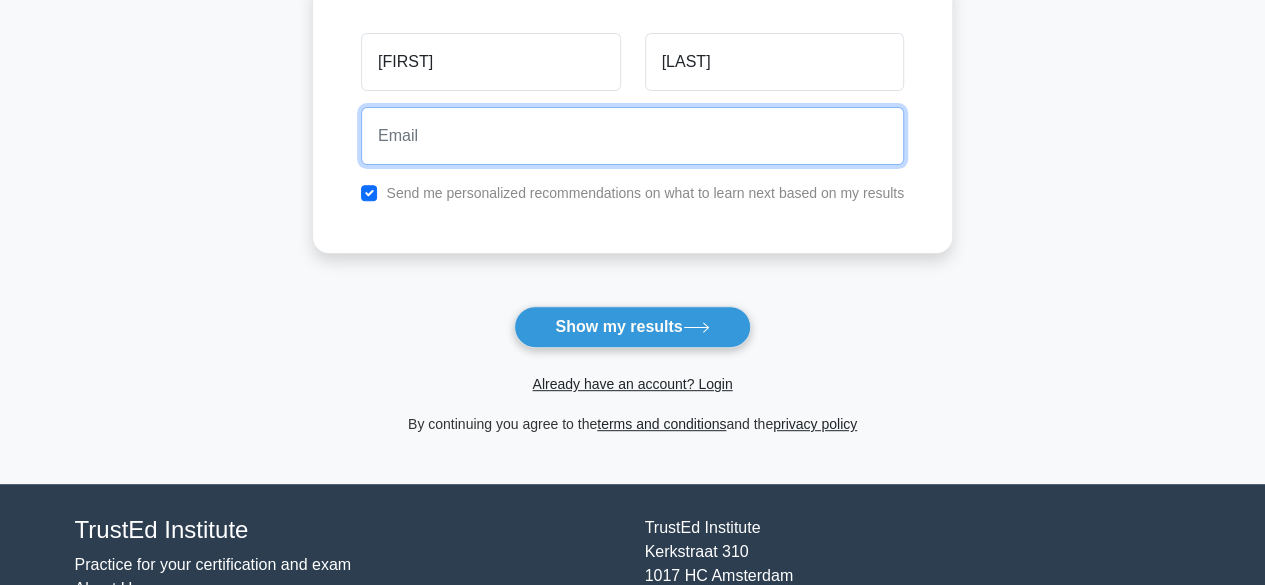 click at bounding box center [632, 136] 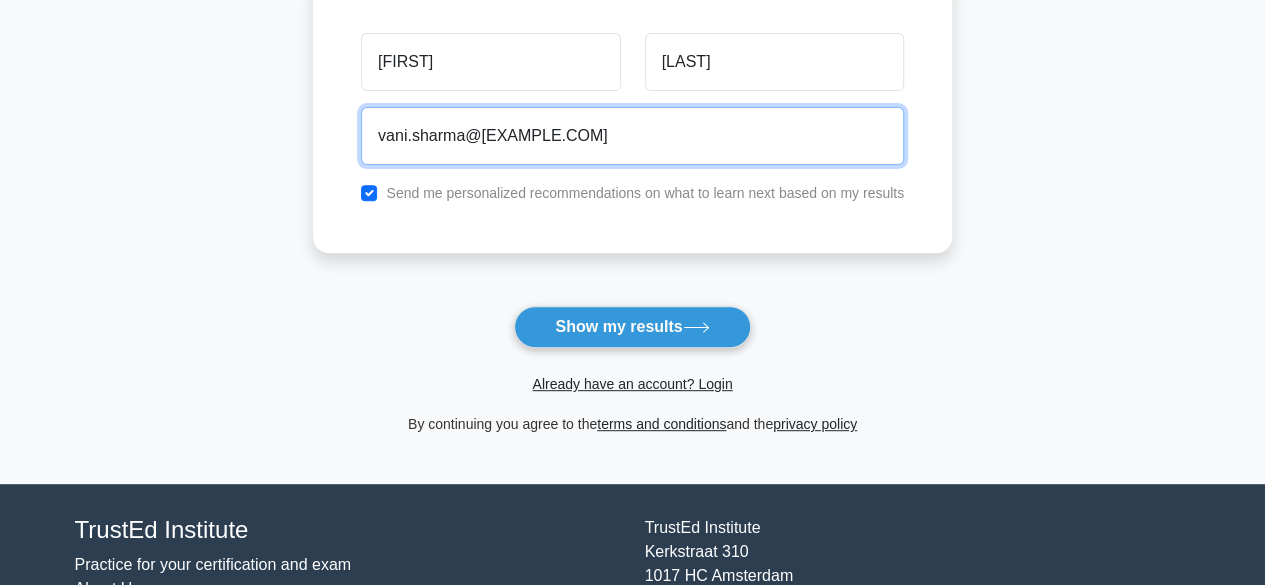 type on "vani.sharma@citiustech.com" 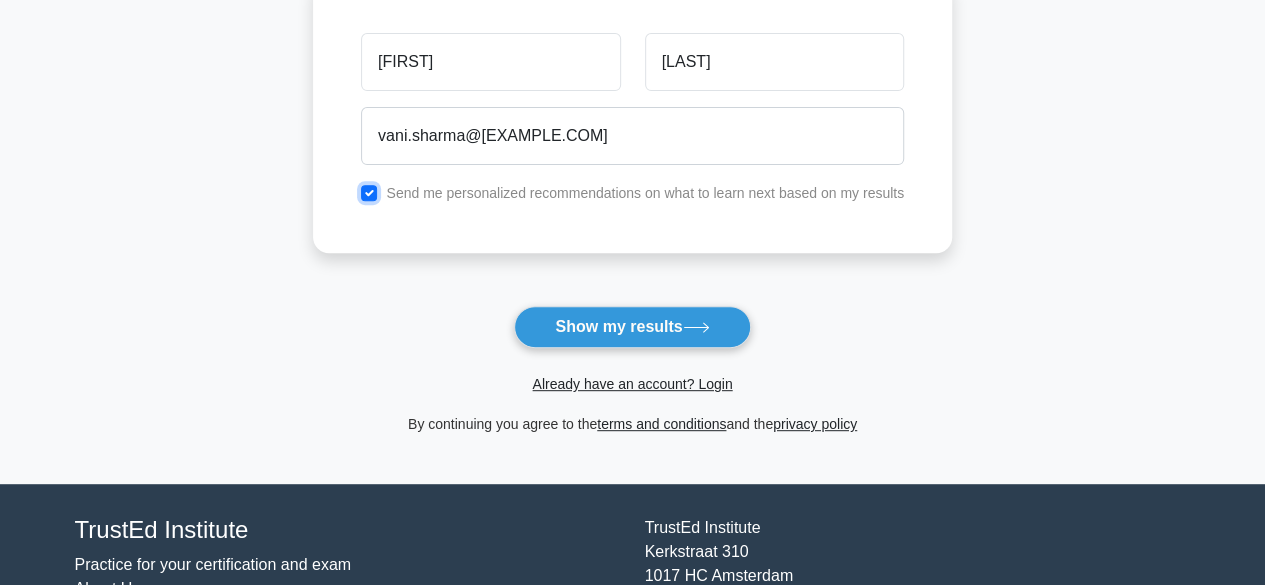 click at bounding box center (369, 193) 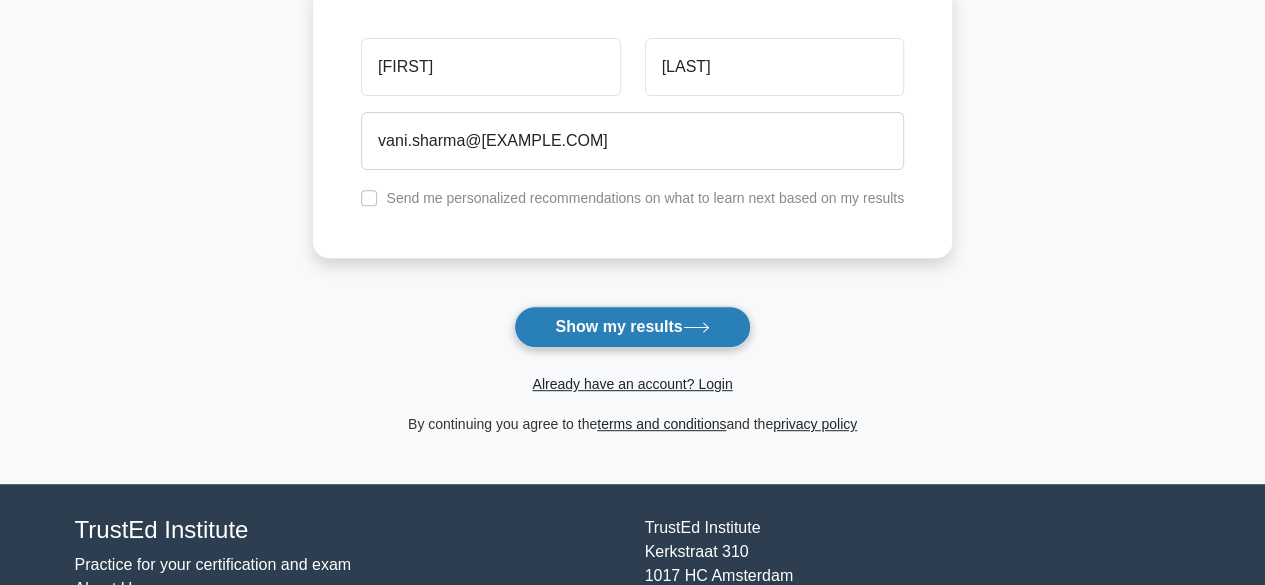 click on "Show my results" at bounding box center (632, 327) 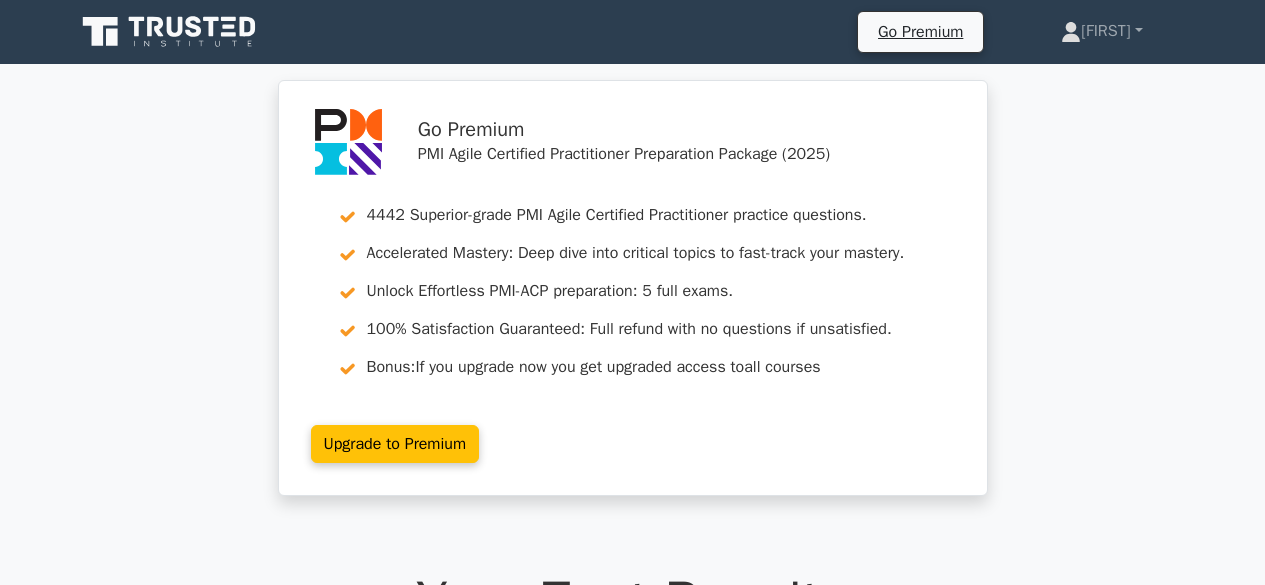 scroll, scrollTop: 0, scrollLeft: 0, axis: both 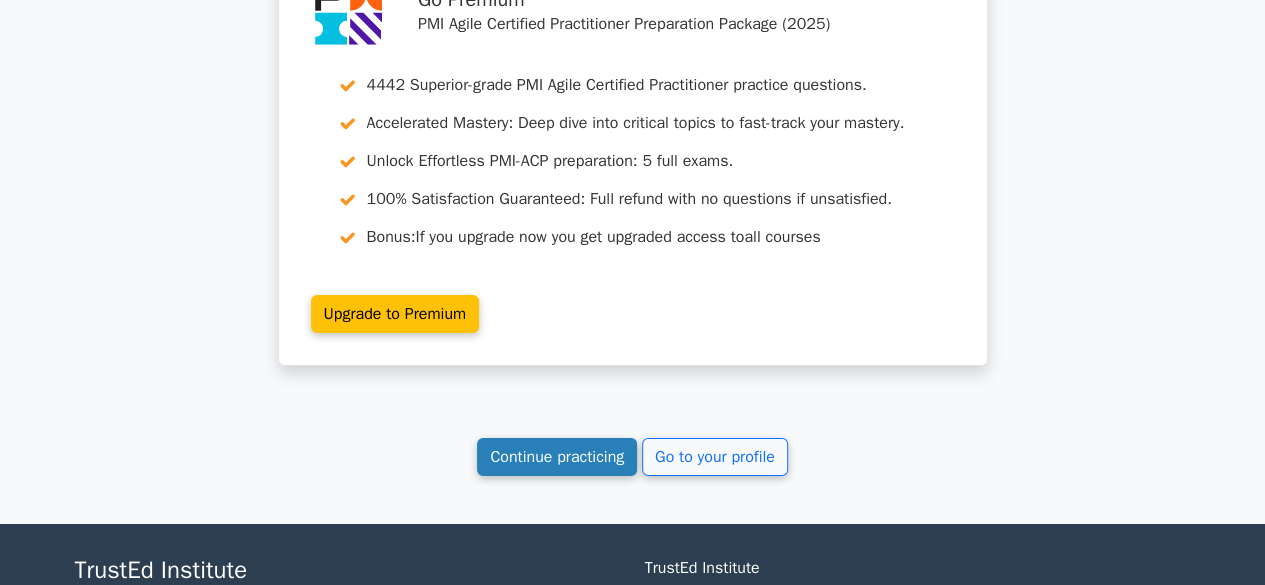 click on "Continue practicing" at bounding box center (557, 457) 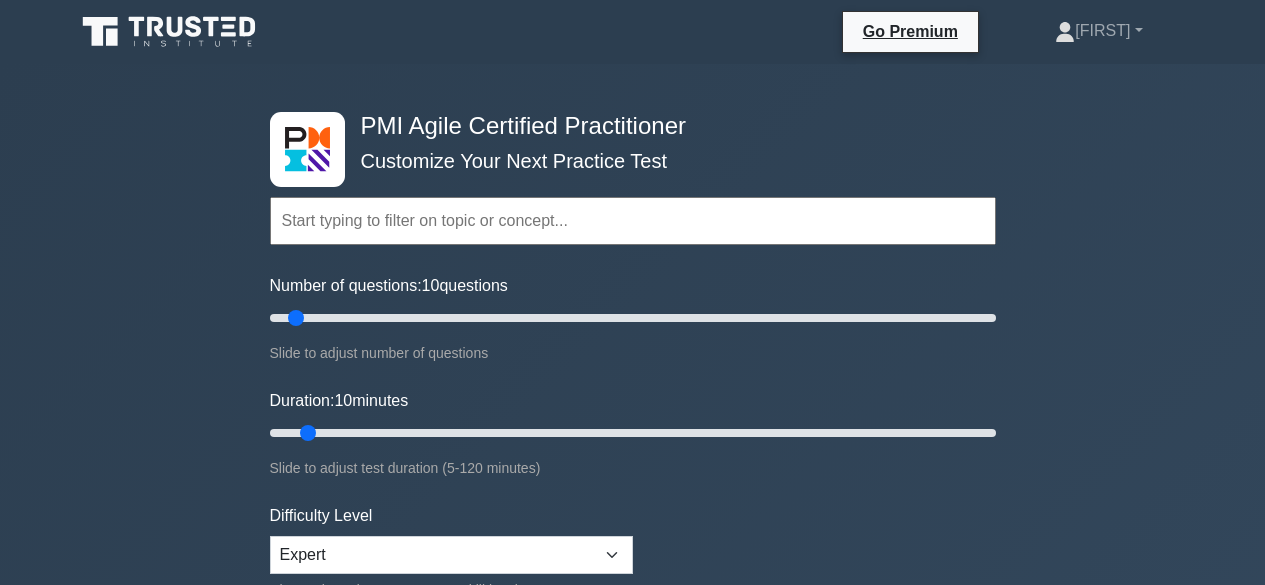 scroll, scrollTop: 0, scrollLeft: 0, axis: both 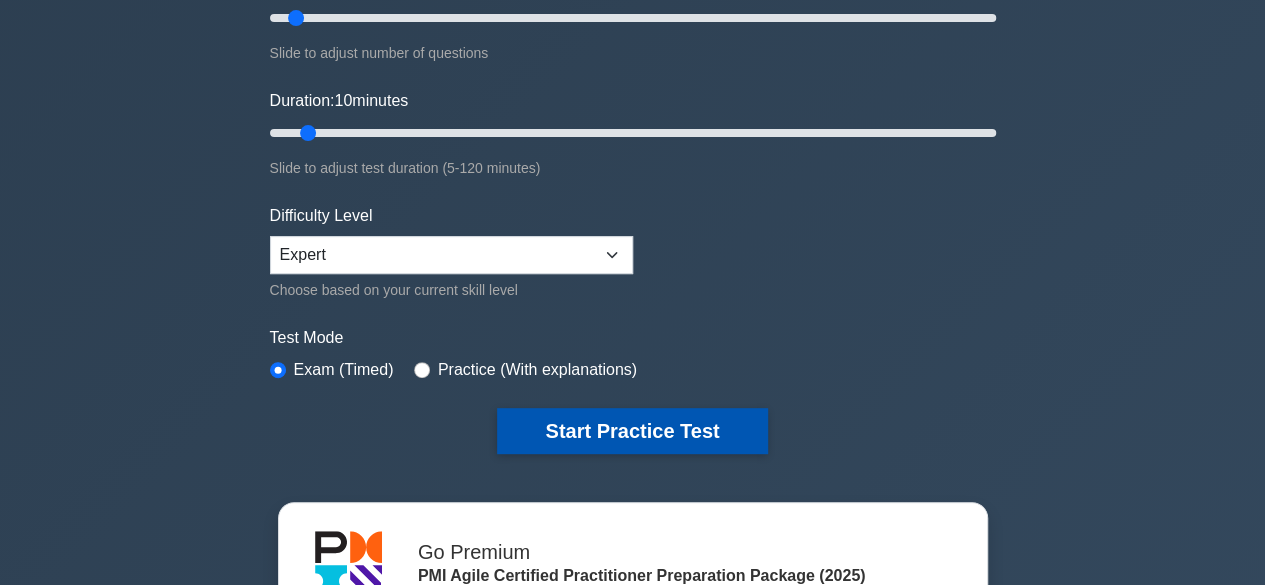click on "Start Practice Test" at bounding box center [632, 431] 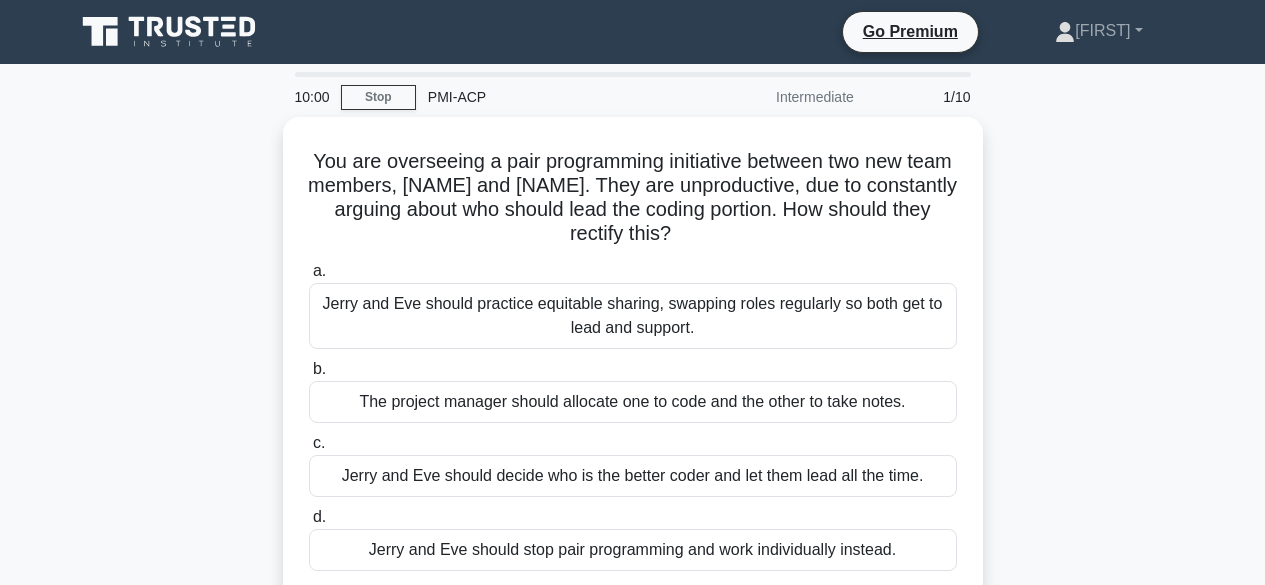 scroll, scrollTop: 0, scrollLeft: 0, axis: both 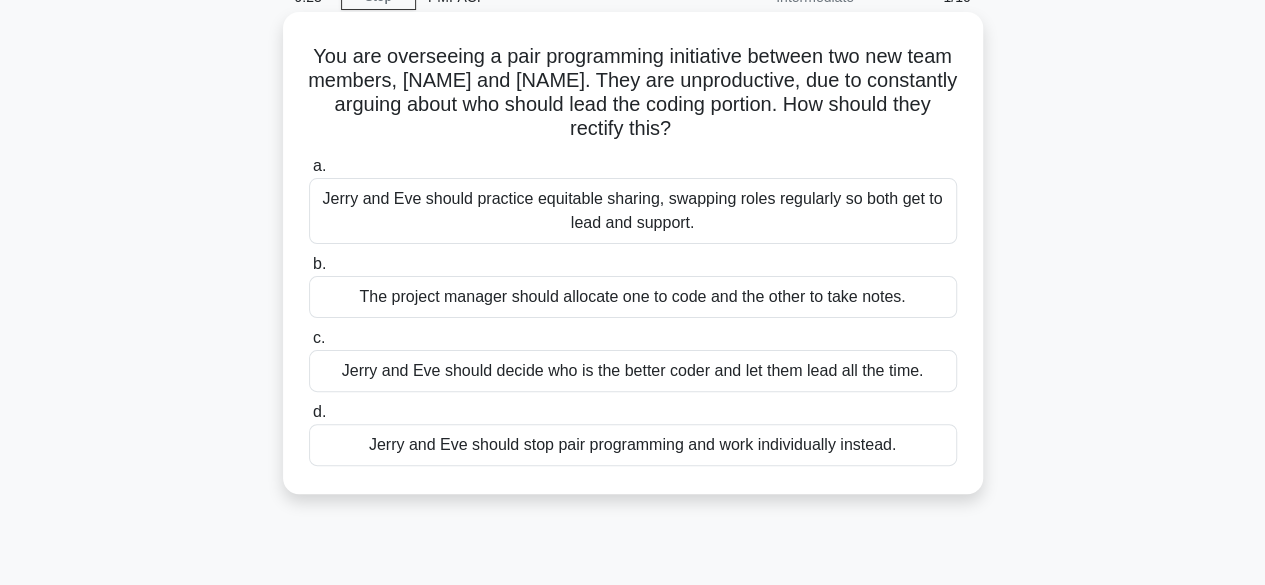 click on "Jerry and Eve should decide who is the better coder and let them lead all the time." at bounding box center (633, 371) 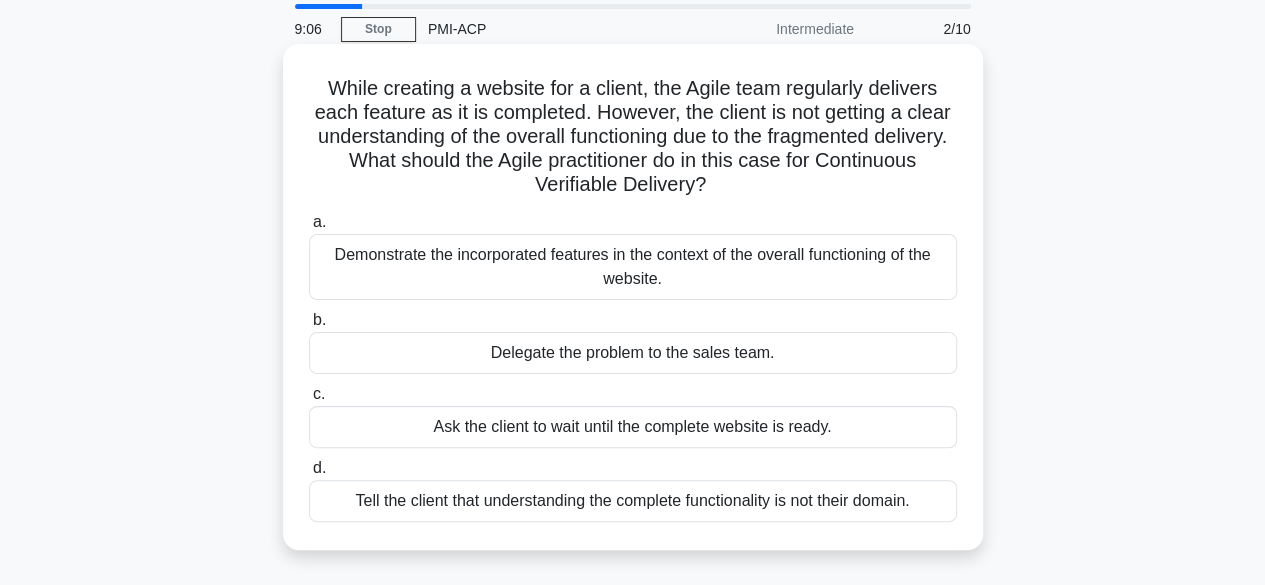 scroll, scrollTop: 100, scrollLeft: 0, axis: vertical 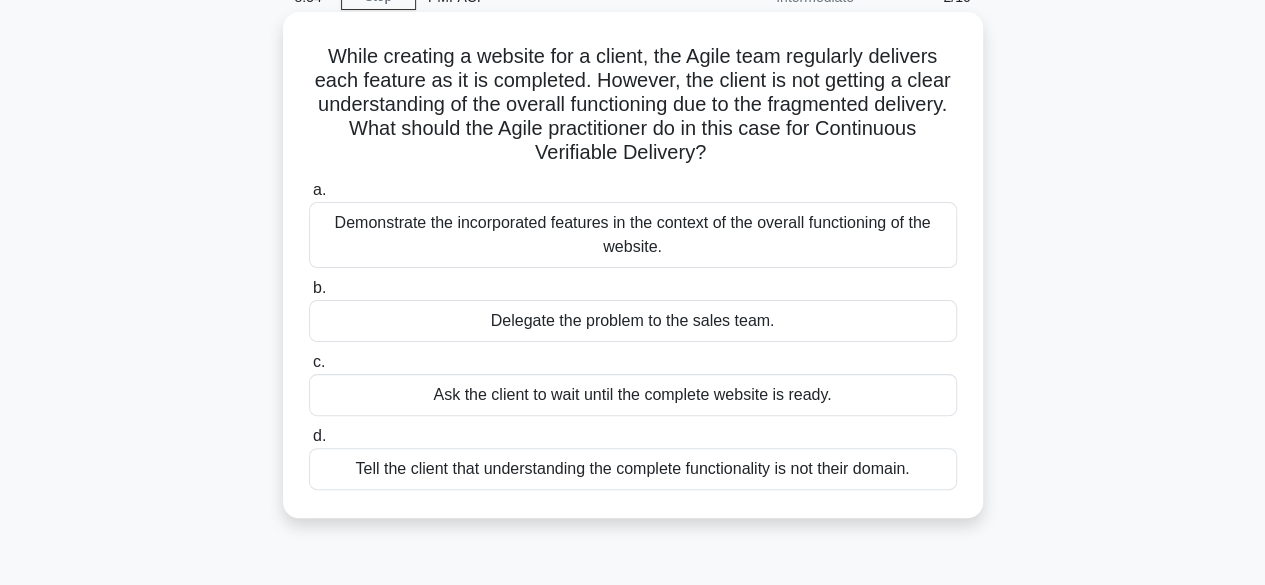 click on "Demonstrate the incorporated features in the context of the overall functioning of the website." at bounding box center [633, 235] 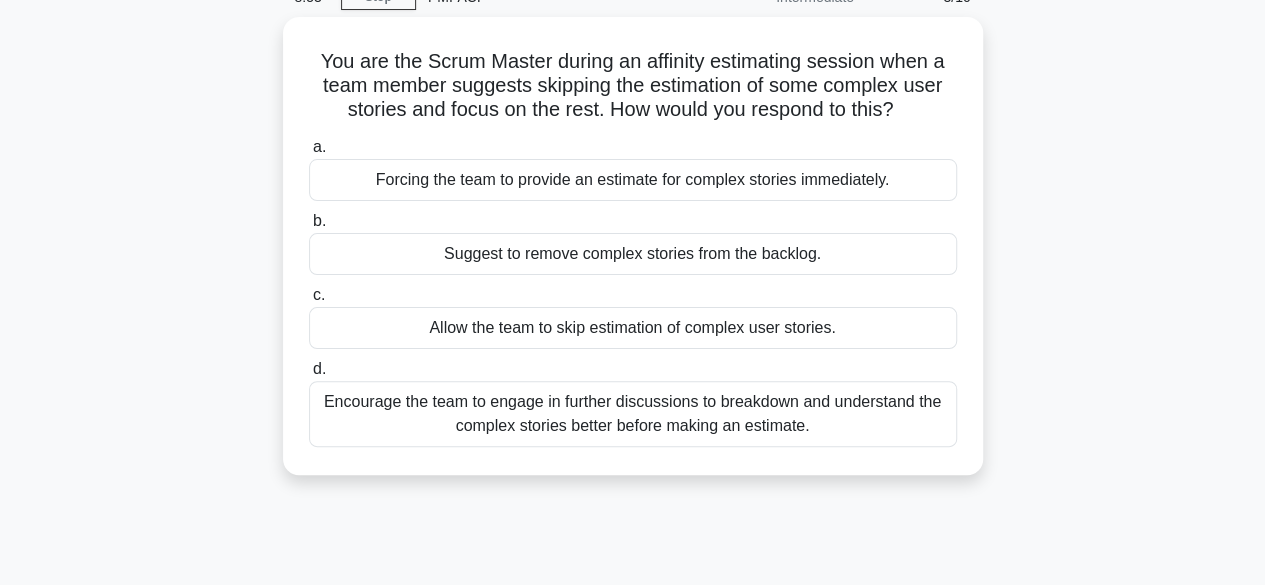 scroll, scrollTop: 0, scrollLeft: 0, axis: both 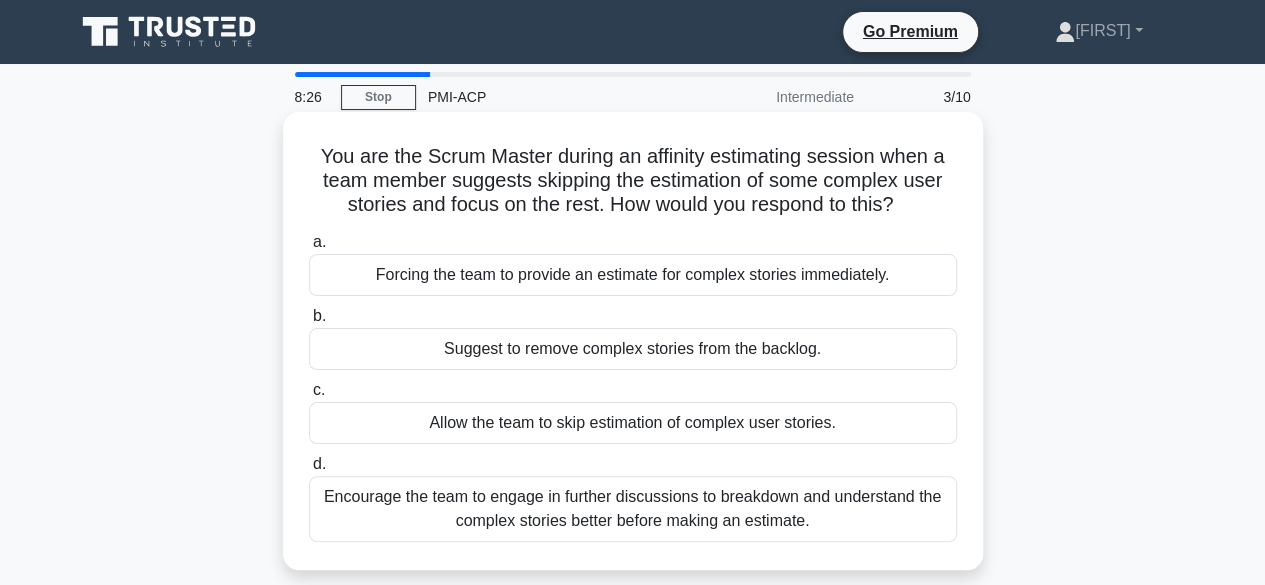 click on "Encourage the team to engage in further discussions to breakdown and understand the complex stories better before making an estimate." at bounding box center (633, 509) 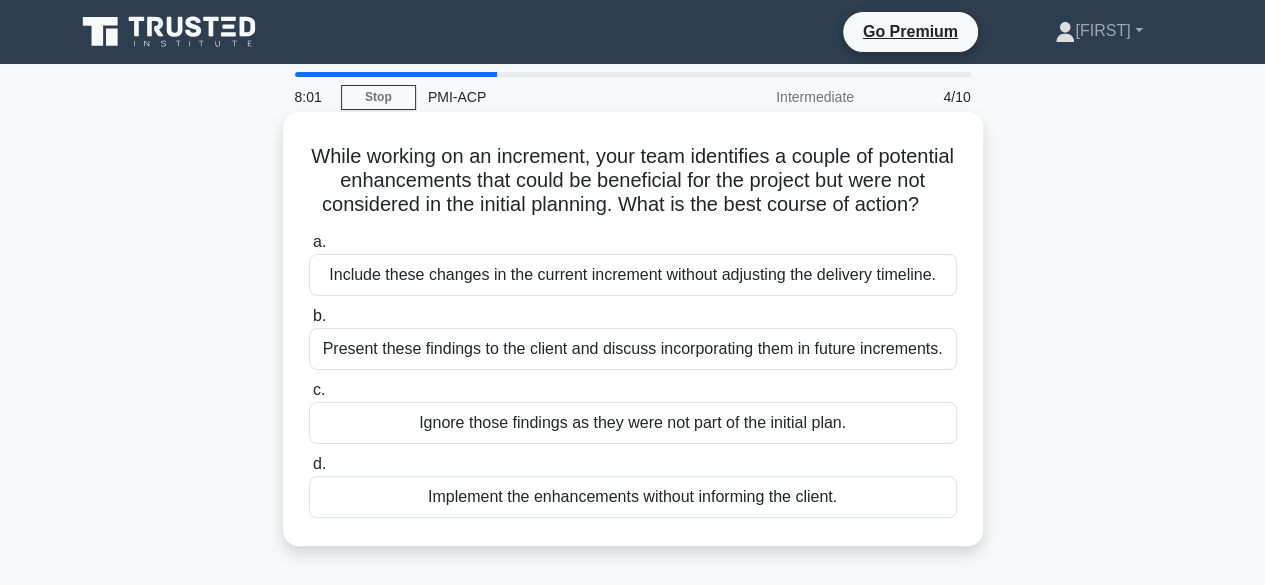 click on "Present these findings to the client and discuss incorporating them in future increments." at bounding box center (633, 349) 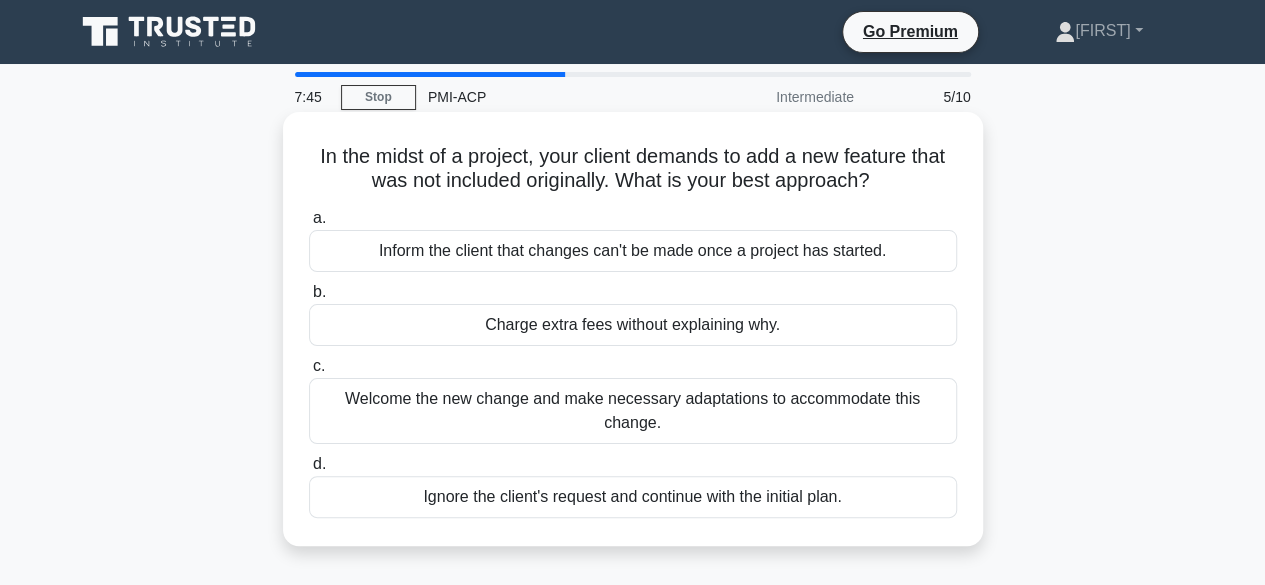 click on "Welcome the new change and make necessary adaptations to accommodate this change." at bounding box center [633, 411] 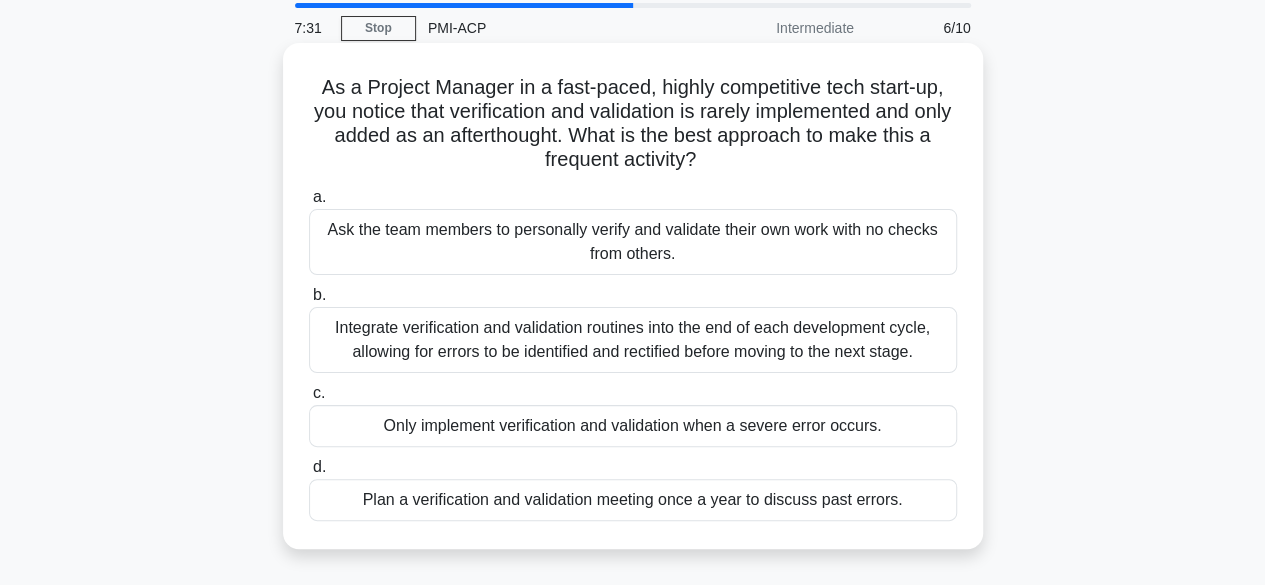 scroll, scrollTop: 100, scrollLeft: 0, axis: vertical 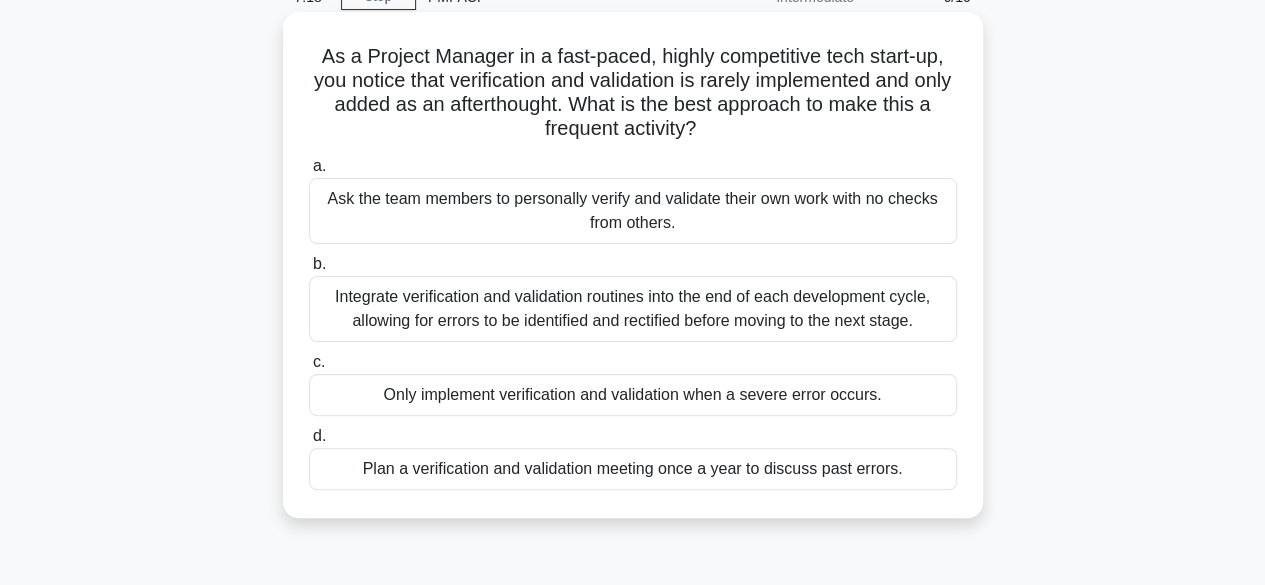 click on "Integrate verification and validation routines into the end of each development cycle, allowing for errors to be identified and rectified before moving to the next stage." at bounding box center (633, 309) 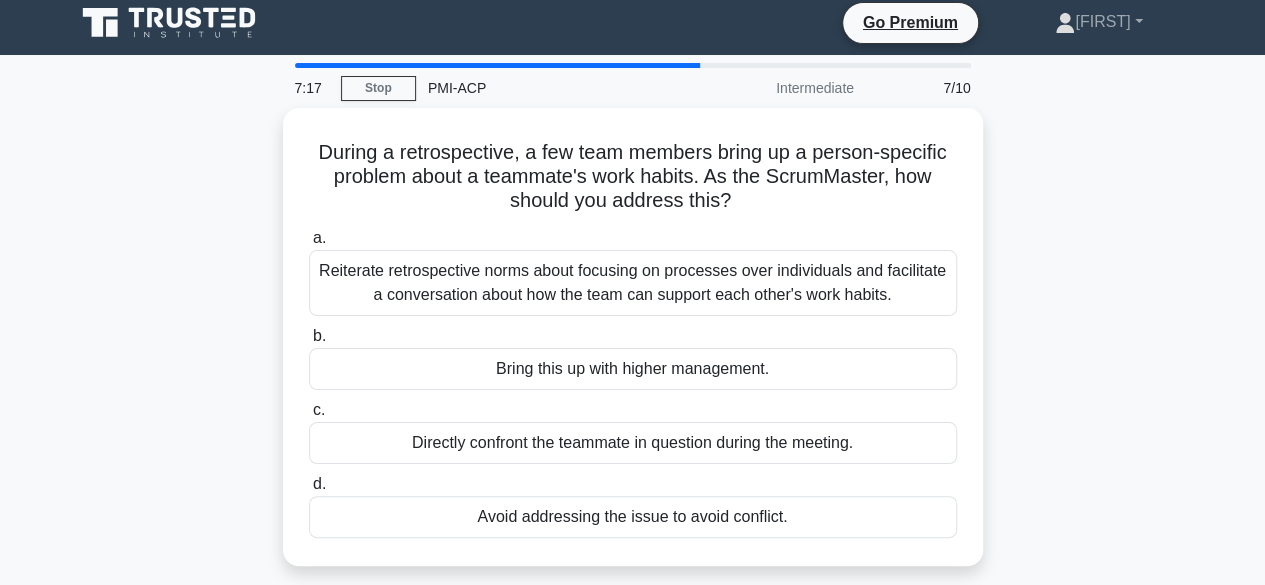 scroll, scrollTop: 0, scrollLeft: 0, axis: both 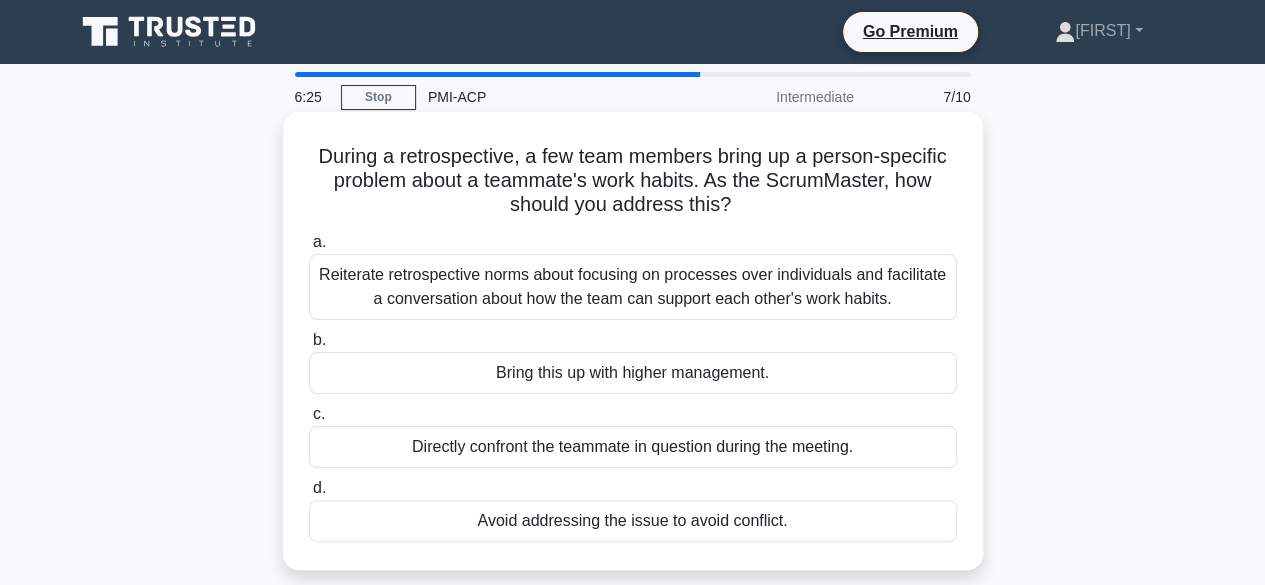 click on "Reiterate retrospective norms about focusing on processes over individuals and facilitate a conversation about how the team can support each other's work habits." at bounding box center [633, 287] 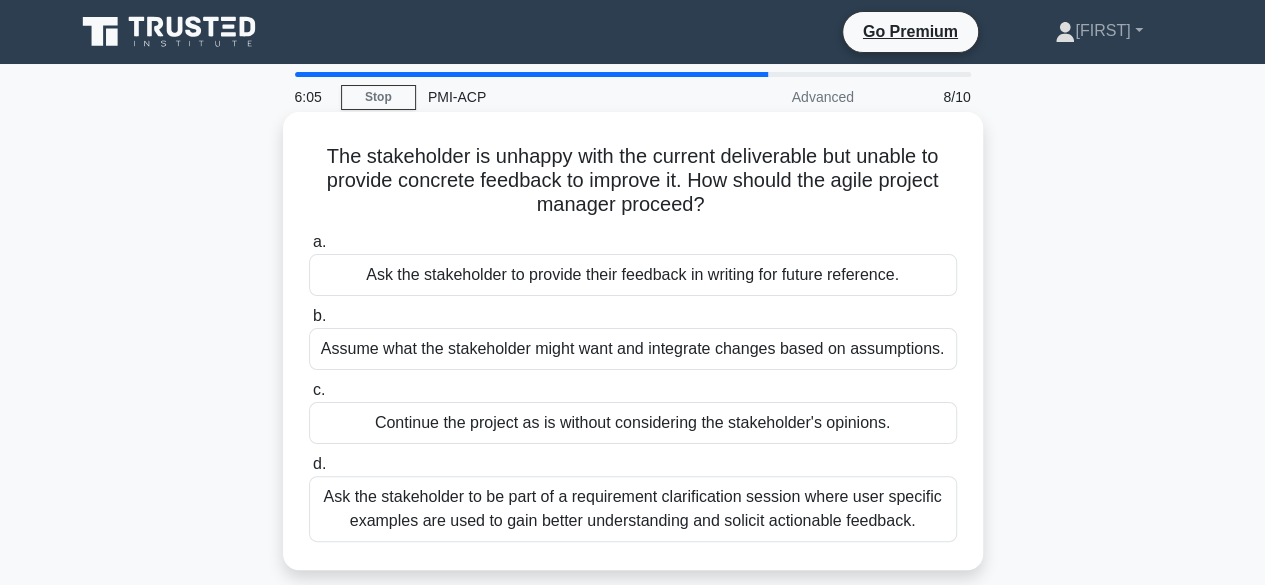 click on "Ask the stakeholder to be part of a requirement clarification session where user specific examples are used to gain better understanding and solicit actionable feedback." at bounding box center [633, 509] 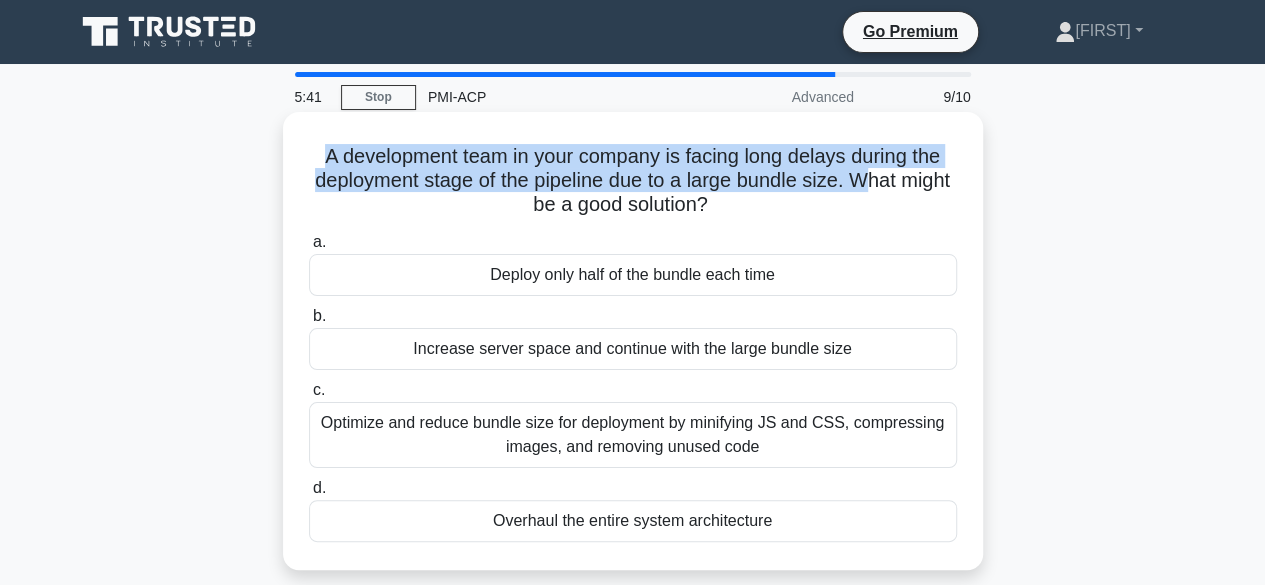 drag, startPoint x: 304, startPoint y: 155, endPoint x: 904, endPoint y: 182, distance: 600.6072 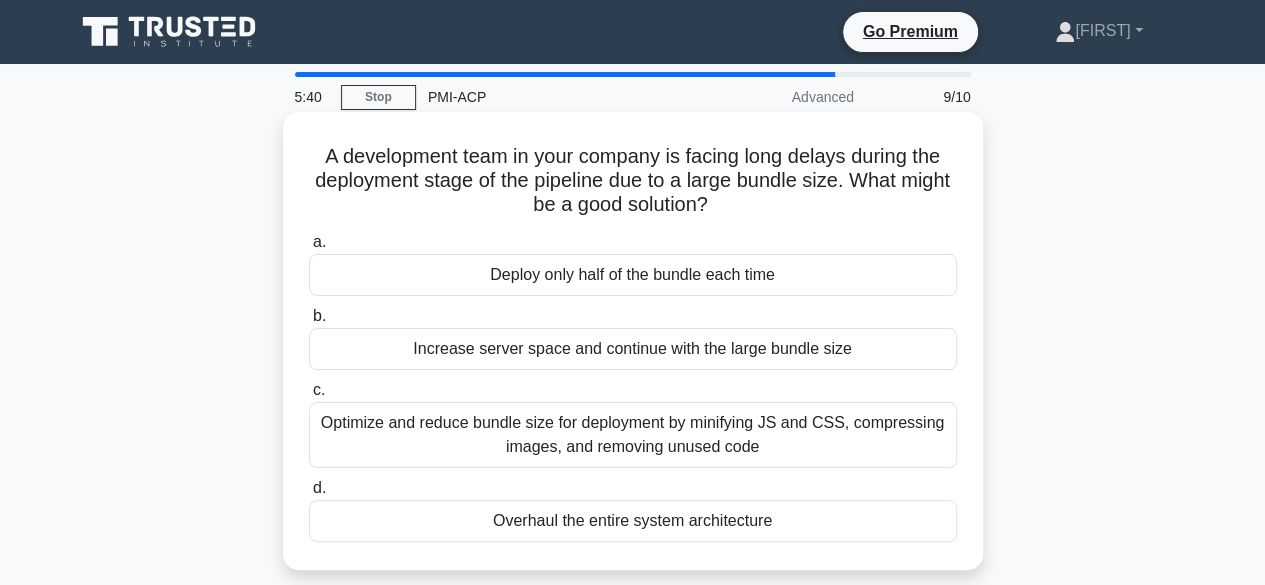 click on "A development team in your company is facing long delays during the deployment stage of the pipeline due to a large bundle size. What might be a good solution?
.spinner_0XTQ{transform-origin:center;animation:spinner_y6GP .75s linear infinite}@keyframes spinner_y6GP{100%{transform:rotate(360deg)}}" at bounding box center (633, 181) 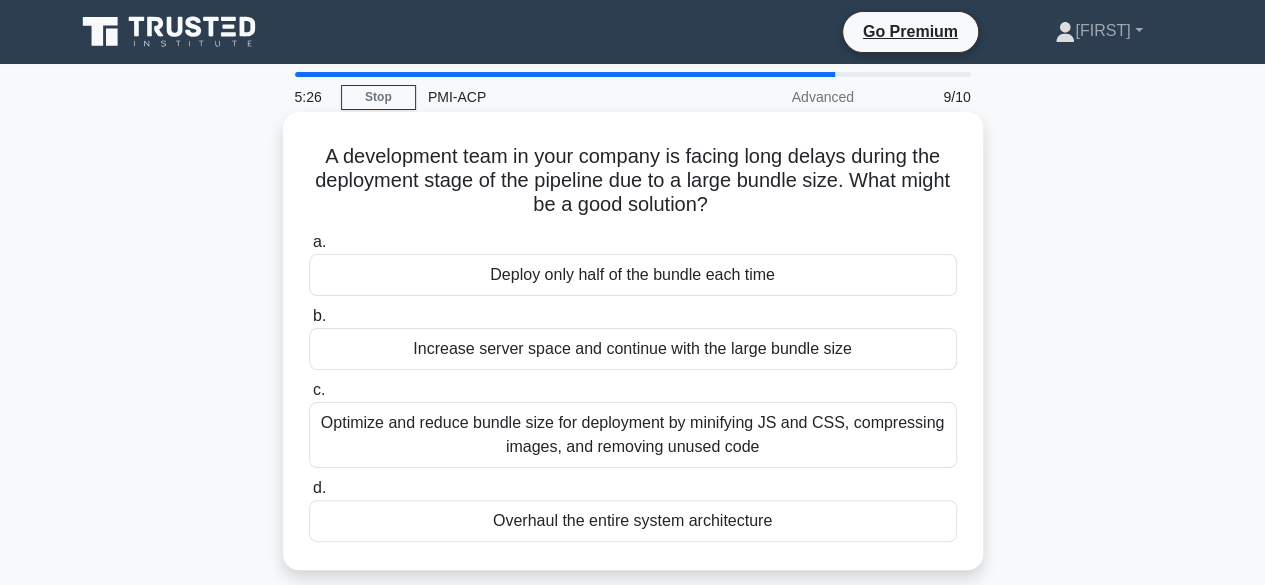 click on "Optimize and reduce bundle size for deployment by minifying JS and CSS, compressing images, and removing unused code" at bounding box center [633, 435] 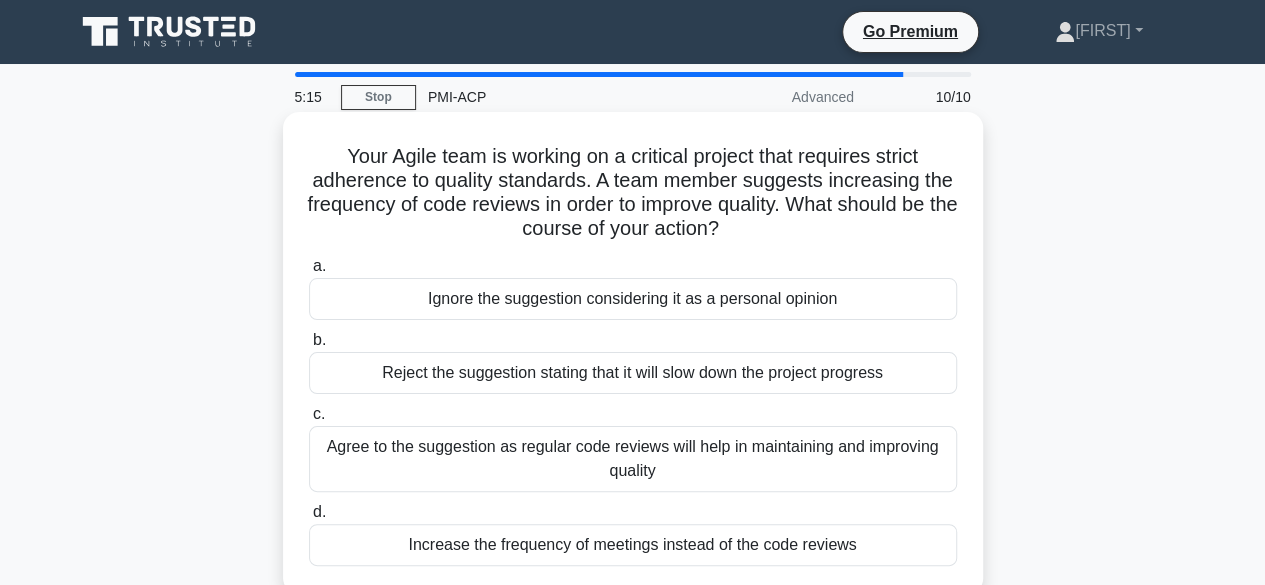 scroll, scrollTop: 100, scrollLeft: 0, axis: vertical 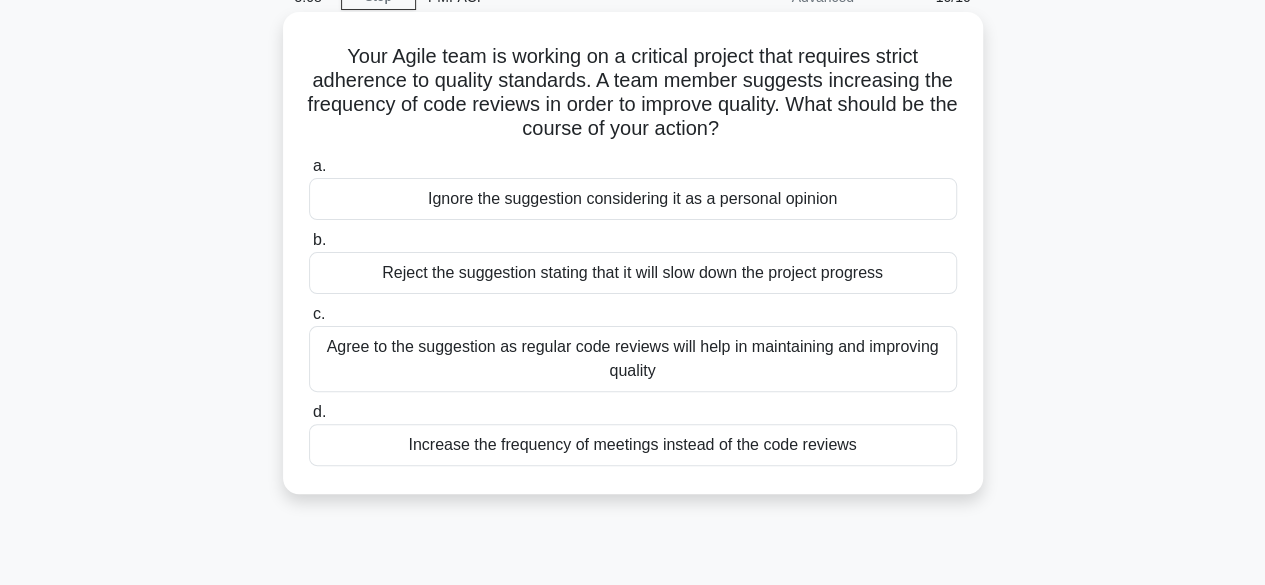 click on "Agree to the suggestion as regular code reviews will help in maintaining and improving quality" at bounding box center (633, 359) 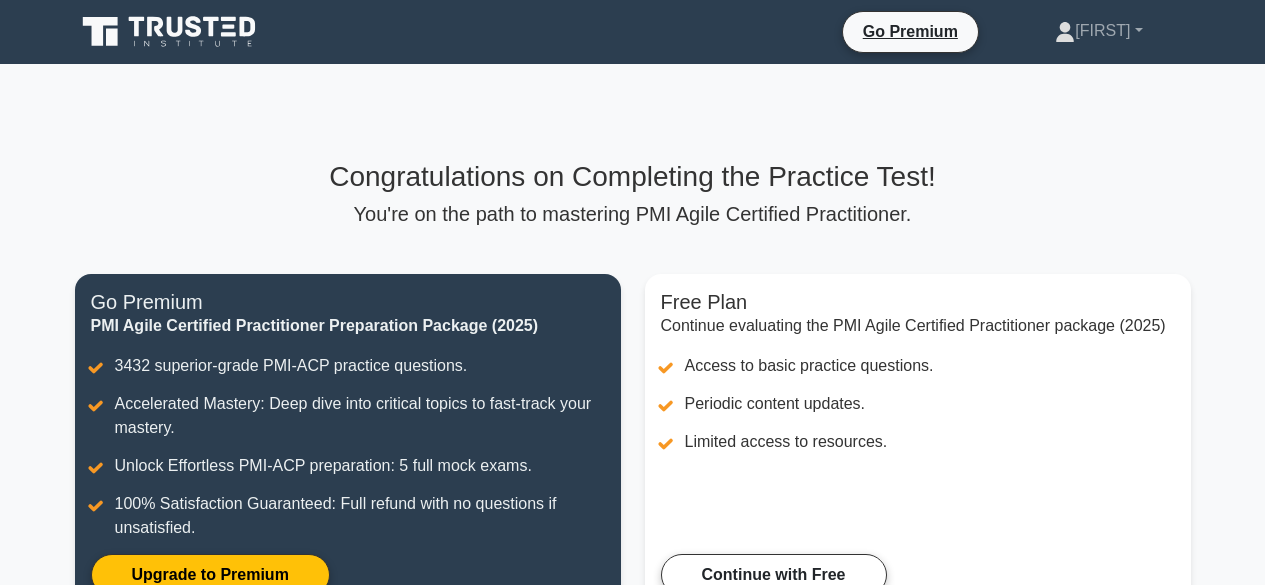 scroll, scrollTop: 366, scrollLeft: 0, axis: vertical 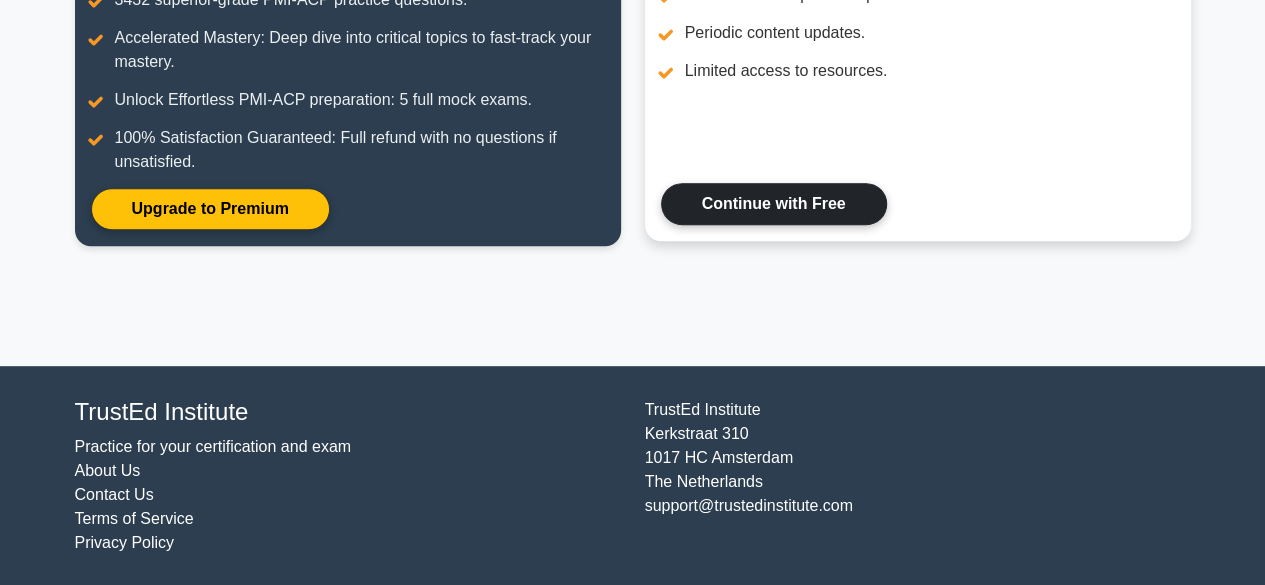 click on "Continue with Free" at bounding box center (774, 204) 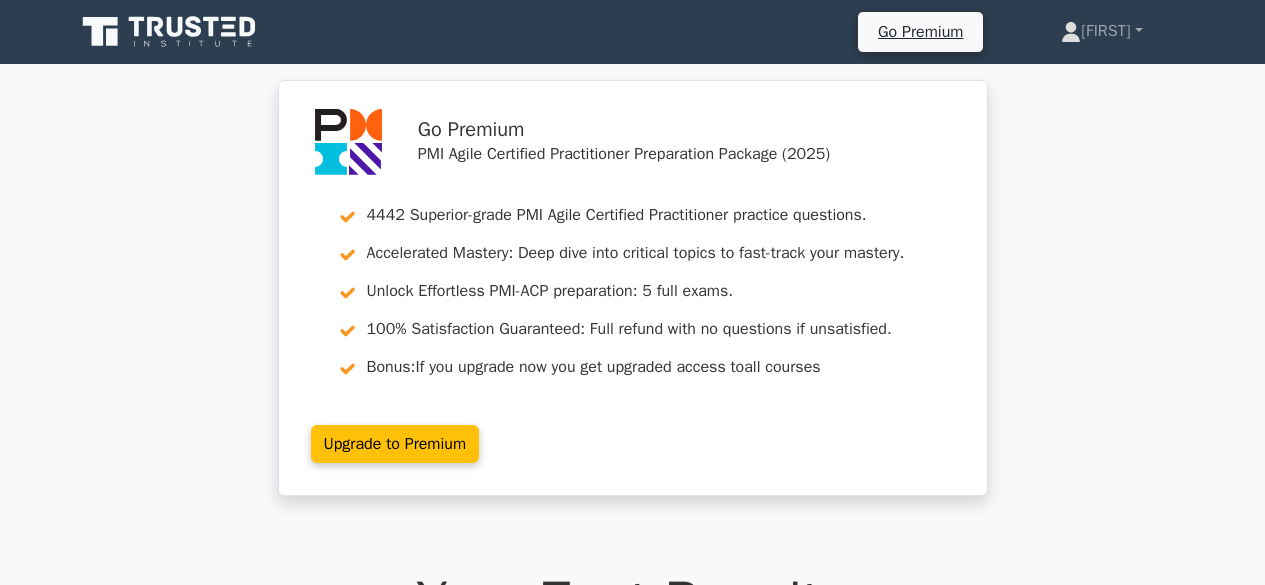 scroll, scrollTop: 0, scrollLeft: 0, axis: both 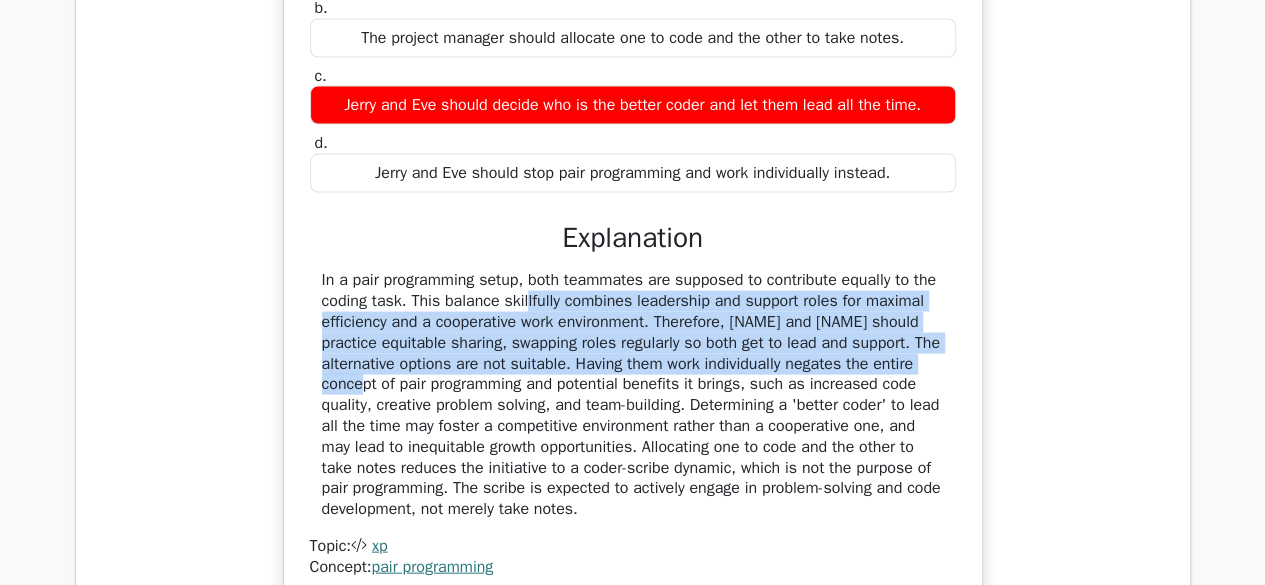 drag, startPoint x: 438, startPoint y: 295, endPoint x: 947, endPoint y: 349, distance: 511.8564 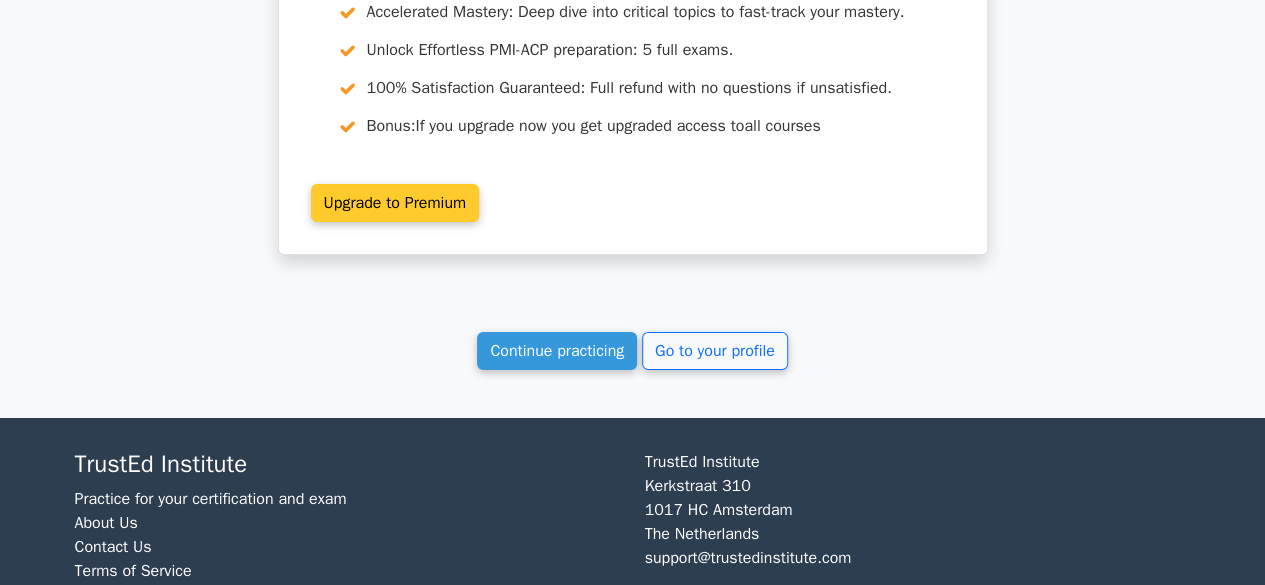 scroll, scrollTop: 3430, scrollLeft: 0, axis: vertical 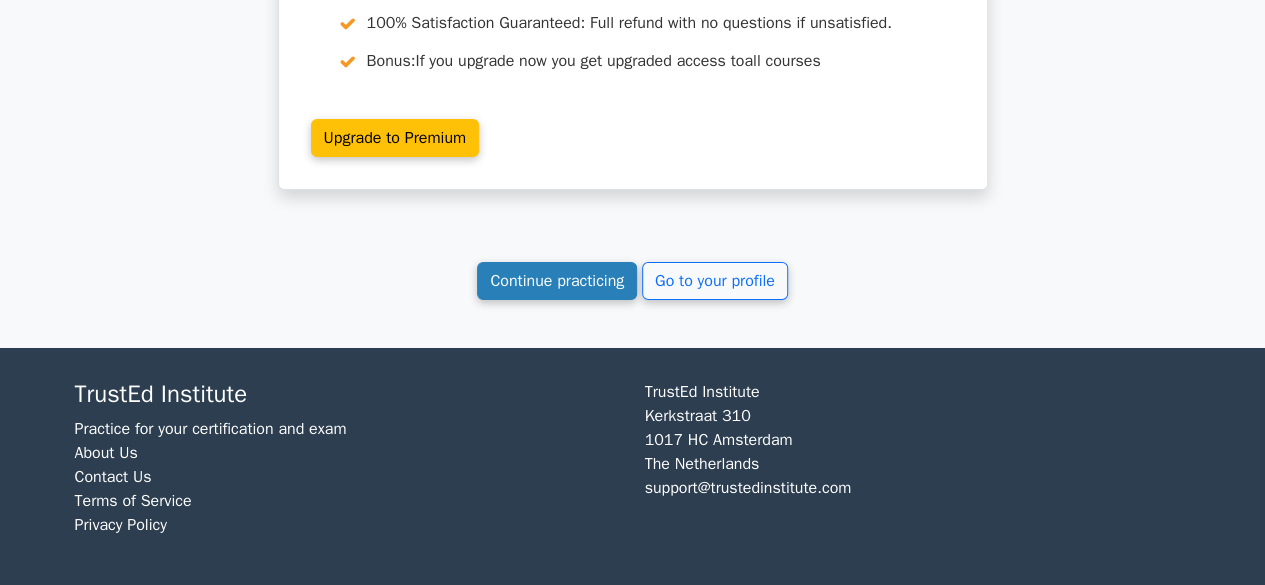 click on "Continue practicing" at bounding box center (557, 281) 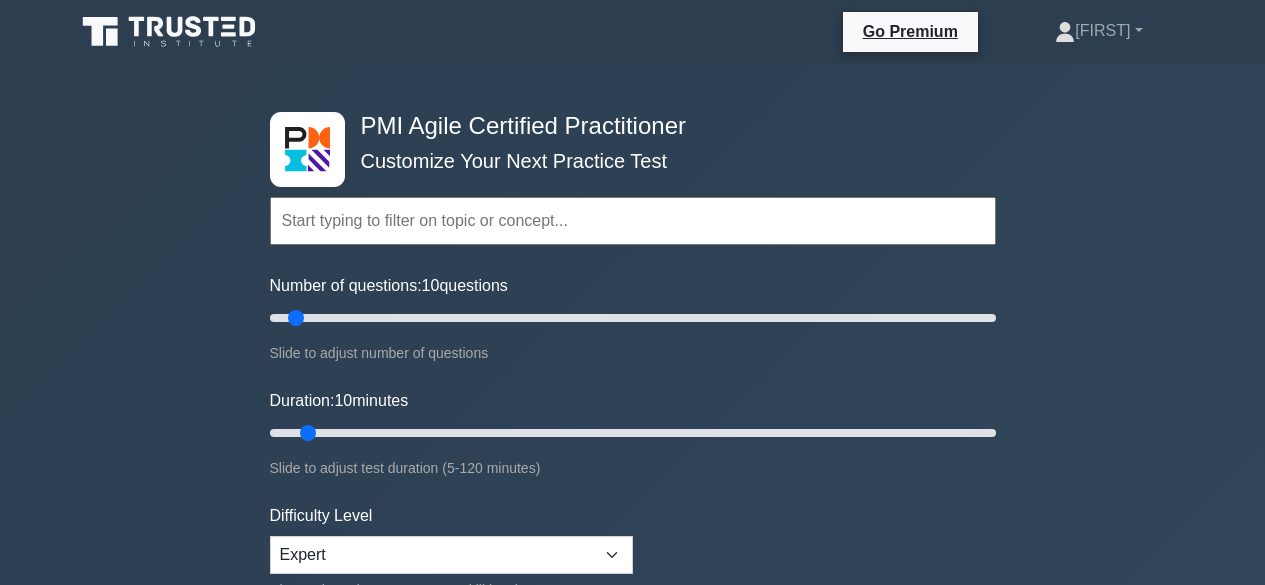 scroll, scrollTop: 0, scrollLeft: 0, axis: both 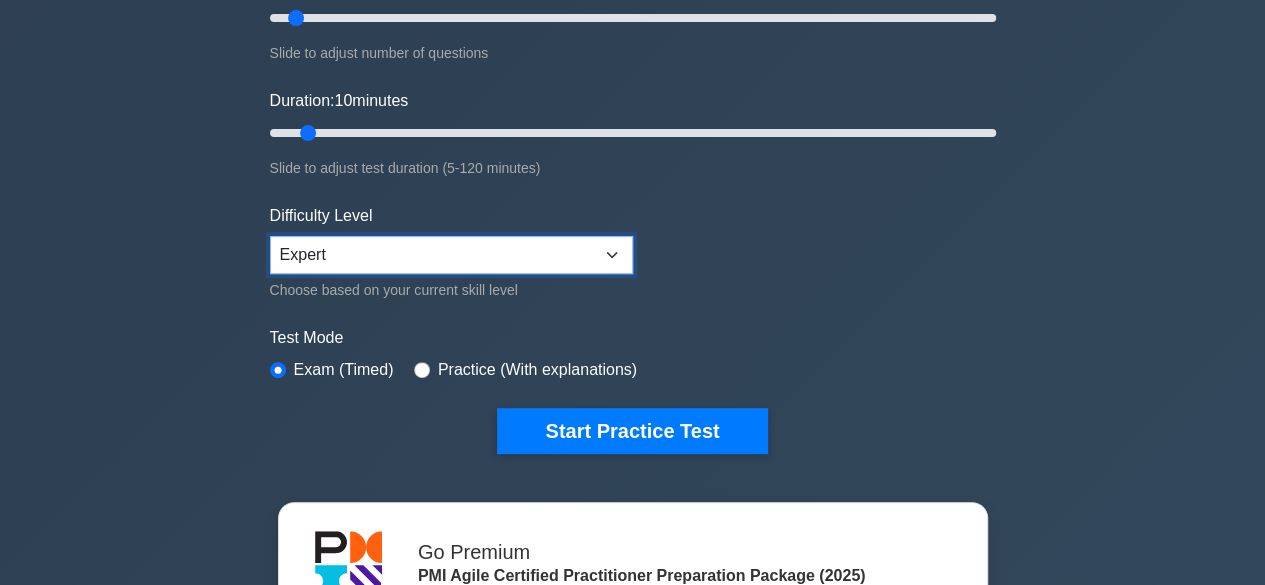 click on "Beginner
Intermediate
Expert" at bounding box center (451, 255) 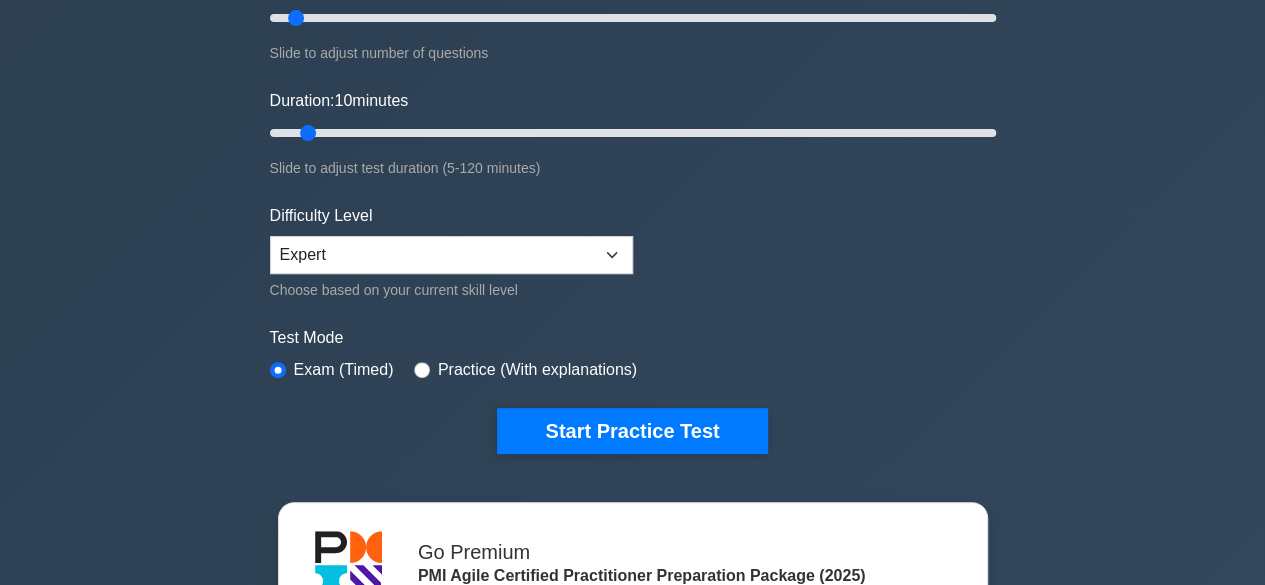 click on "Test Mode" at bounding box center [633, 338] 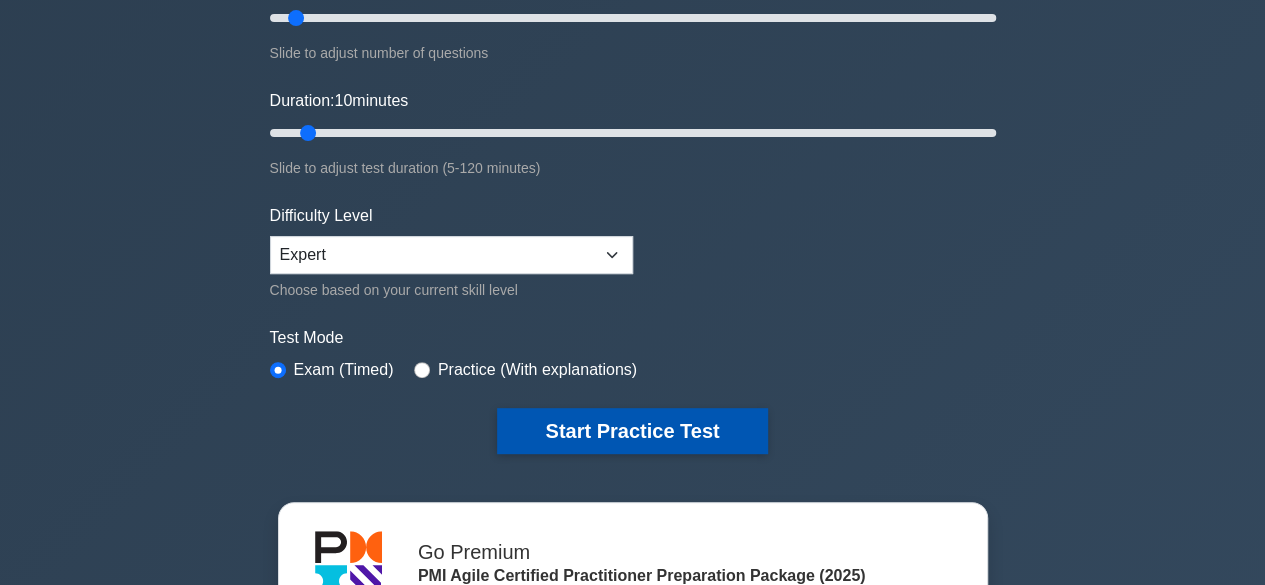 click on "Start Practice Test" at bounding box center (632, 431) 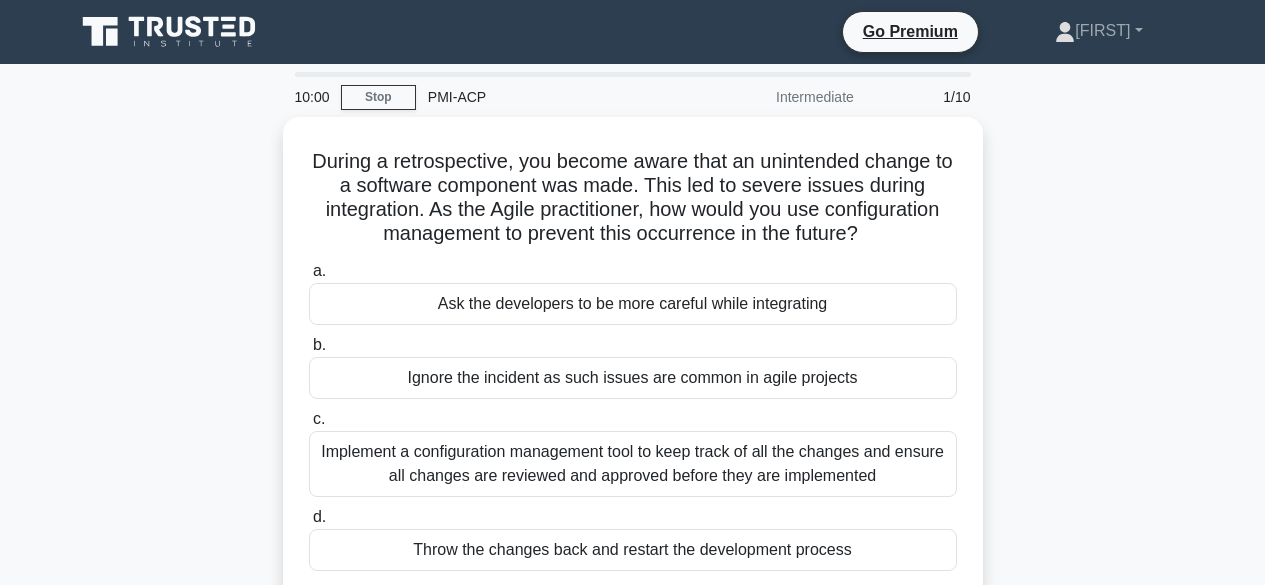 scroll, scrollTop: 0, scrollLeft: 0, axis: both 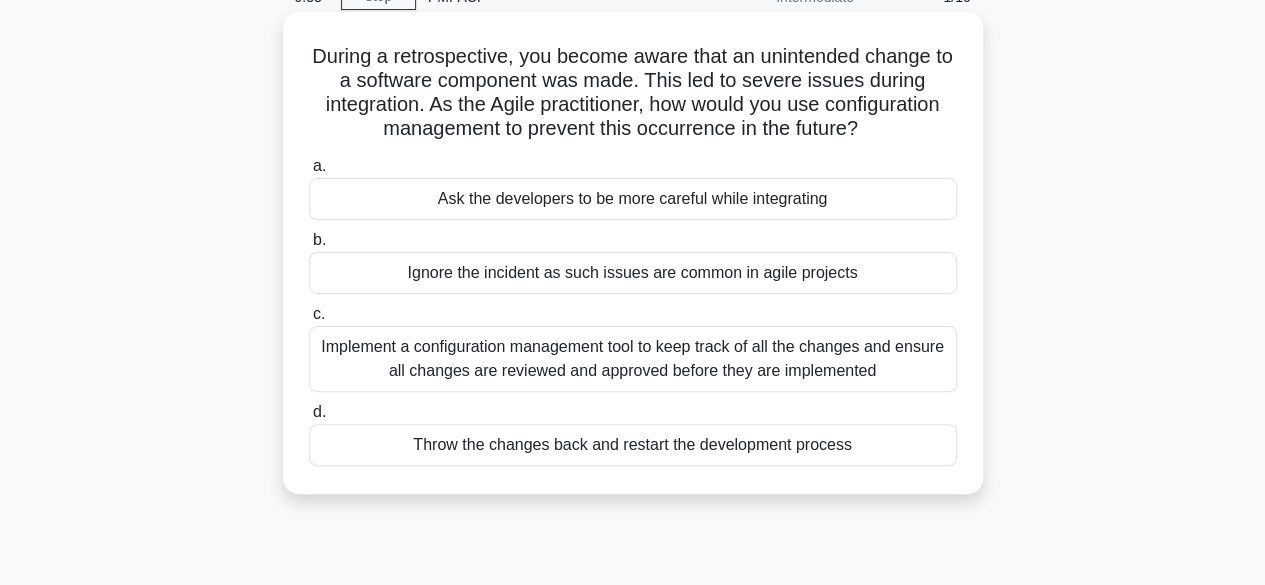 click on "Implement a configuration management tool to keep track of all the changes and ensure all changes are reviewed and approved before they are implemented" at bounding box center [633, 359] 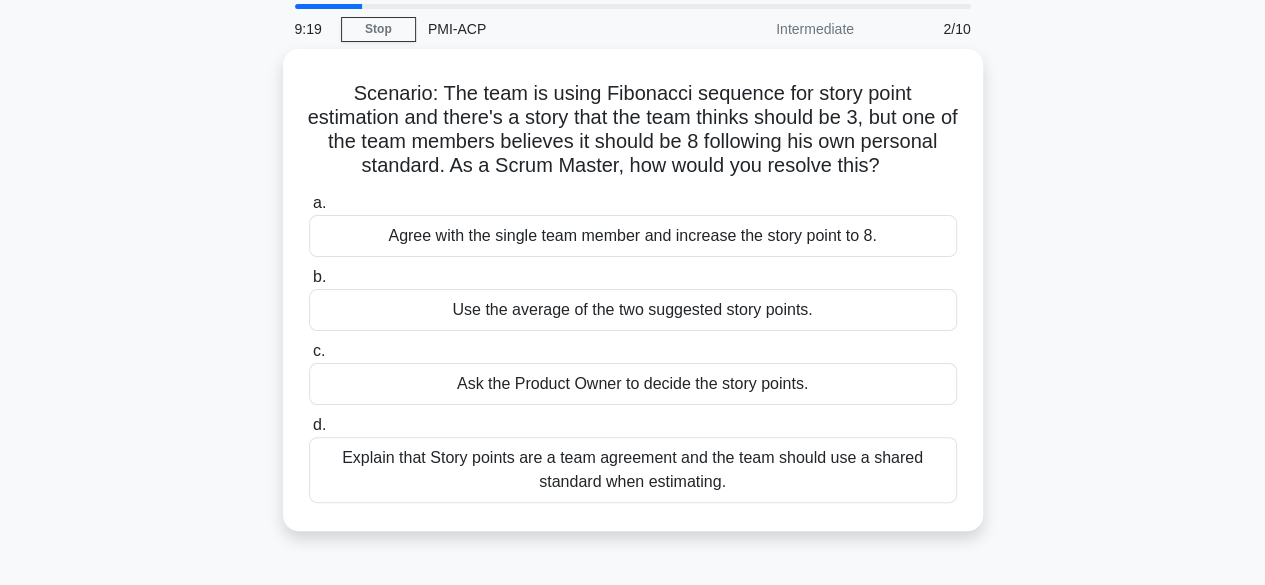 scroll, scrollTop: 100, scrollLeft: 0, axis: vertical 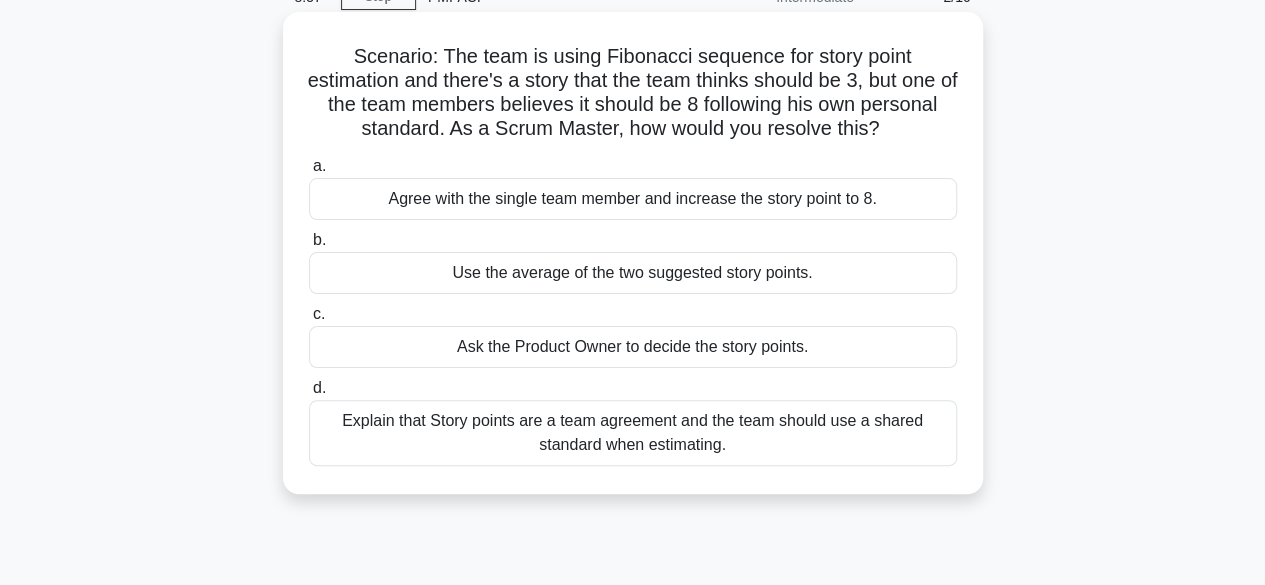 click on "Explain that Story points are a team agreement and the team should use a shared standard when estimating." at bounding box center (633, 433) 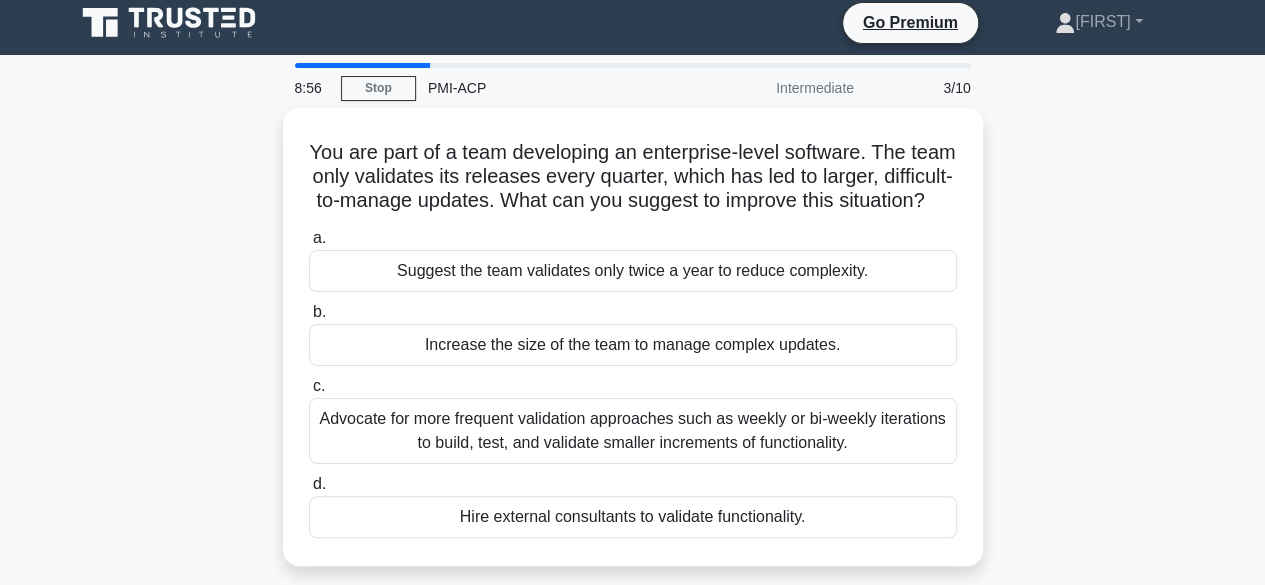 scroll, scrollTop: 0, scrollLeft: 0, axis: both 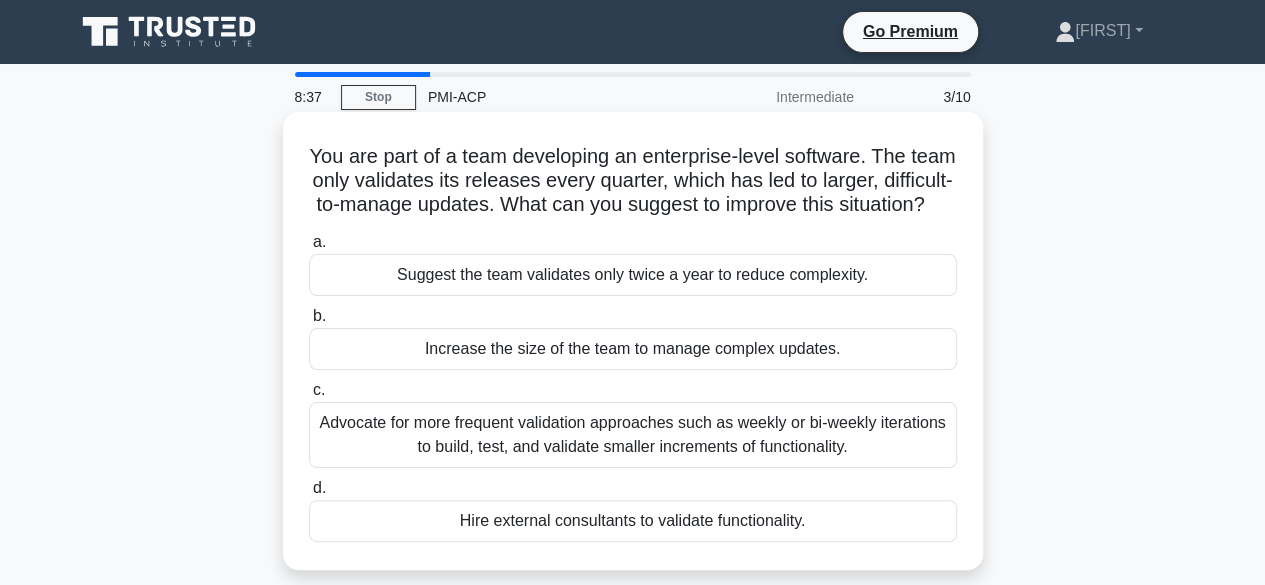 click on "Advocate for more frequent validation approaches such as weekly or bi-weekly iterations to build, test, and validate smaller increments of functionality." at bounding box center (633, 435) 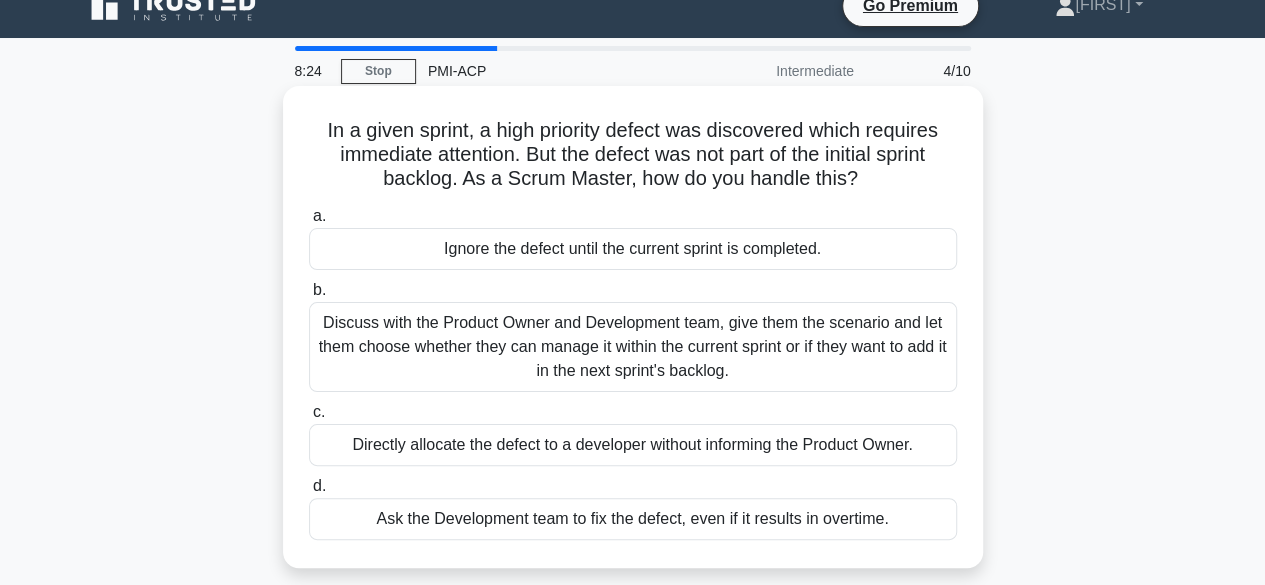 scroll, scrollTop: 100, scrollLeft: 0, axis: vertical 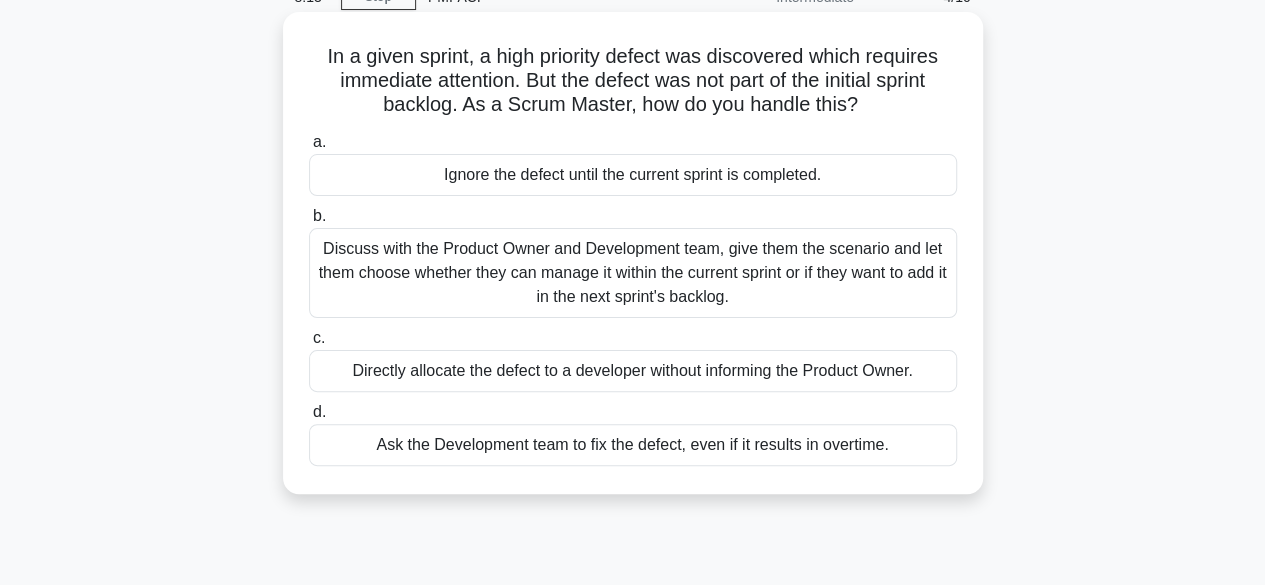 click on "Discuss with the Product Owner and Development team, give them the scenario and let them choose whether they can manage it within the current sprint or if they want to add it in the next sprint's backlog." at bounding box center [633, 273] 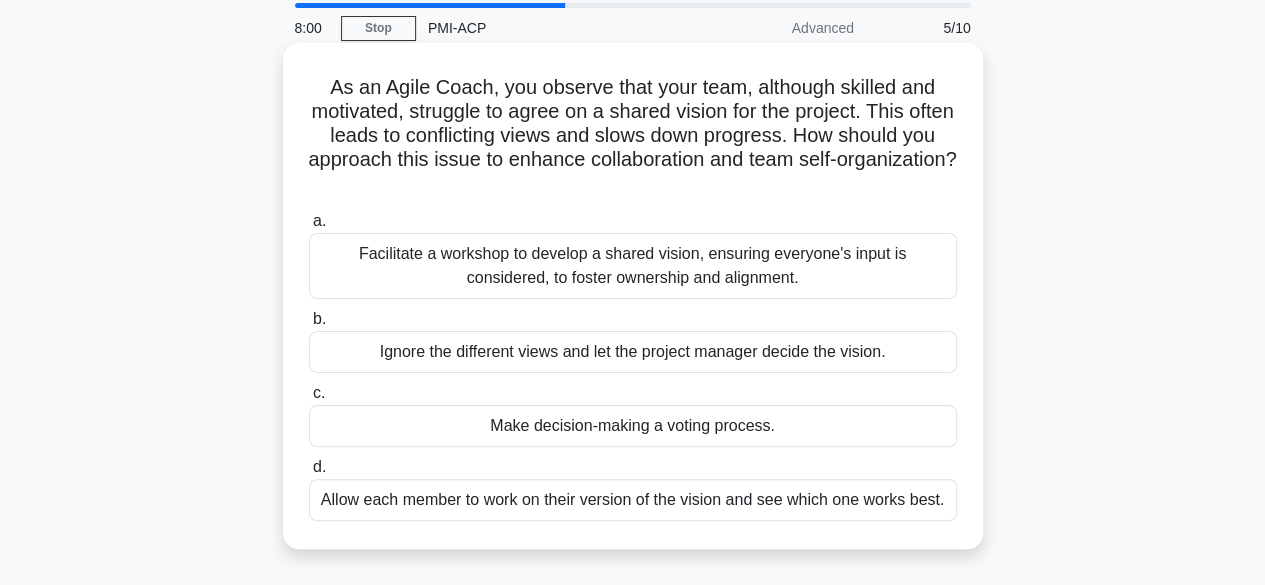 scroll, scrollTop: 100, scrollLeft: 0, axis: vertical 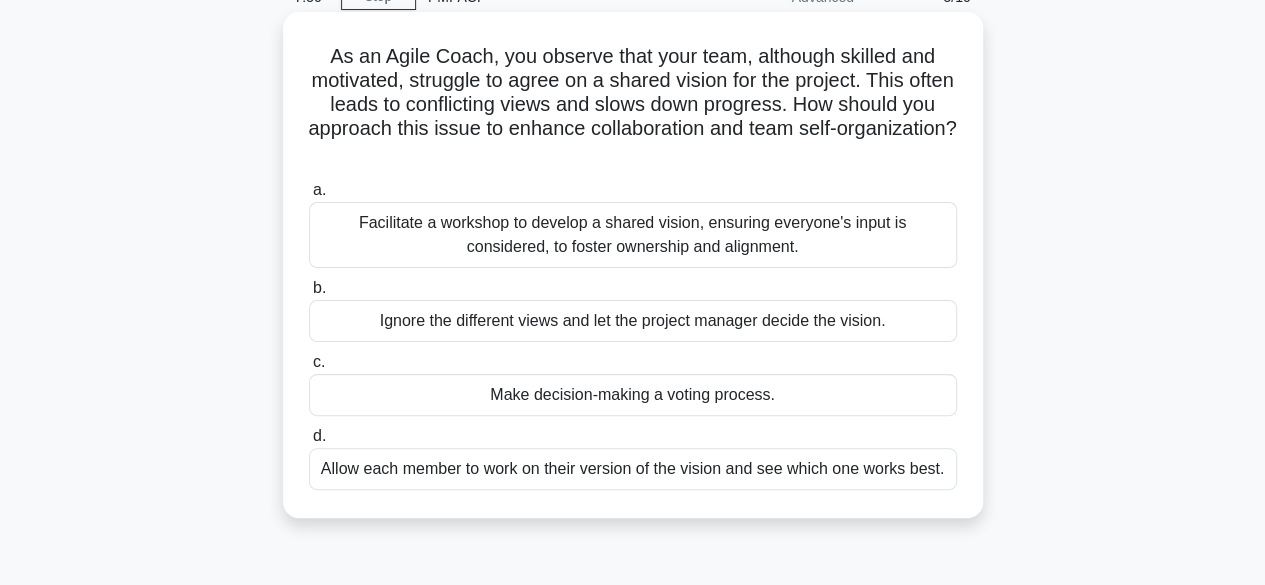 click on "Facilitate a workshop to develop a shared vision, ensuring everyone's input is considered, to foster ownership and alignment." at bounding box center (633, 235) 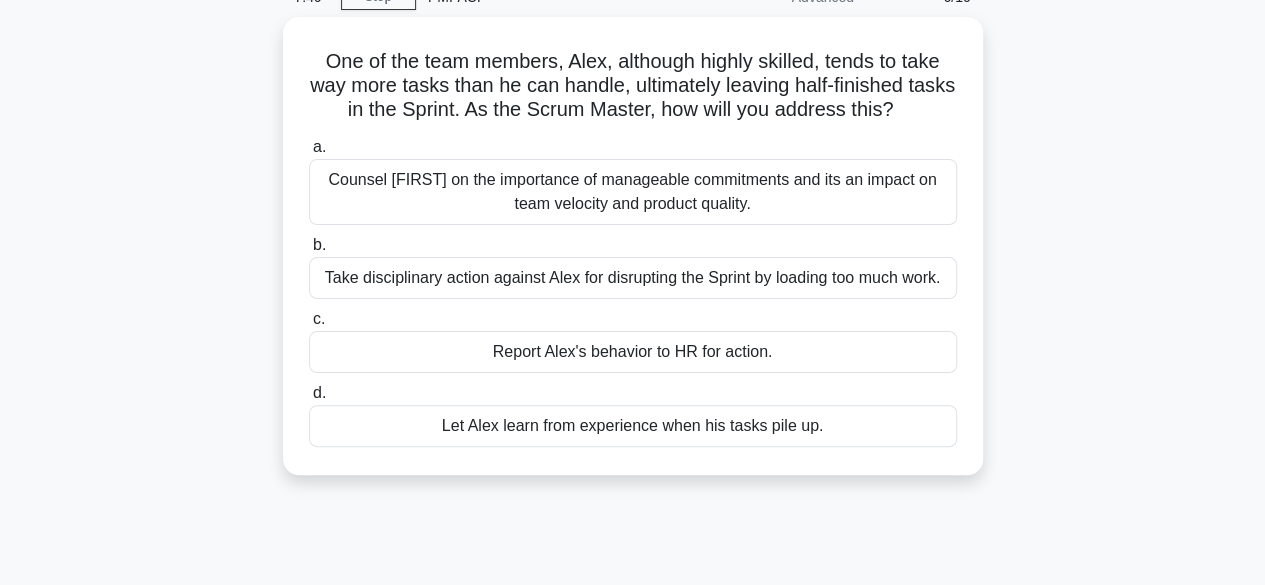 scroll, scrollTop: 0, scrollLeft: 0, axis: both 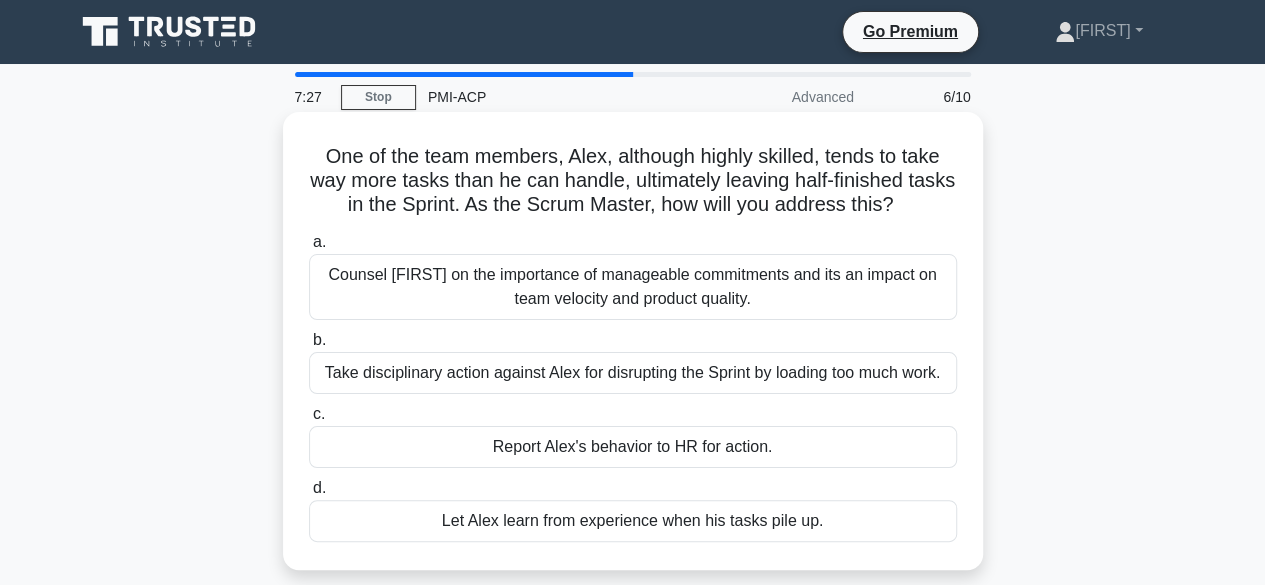 click on "Counsel Alex on the importance of manageable commitments and its an impact on team velocity and product quality." at bounding box center [633, 287] 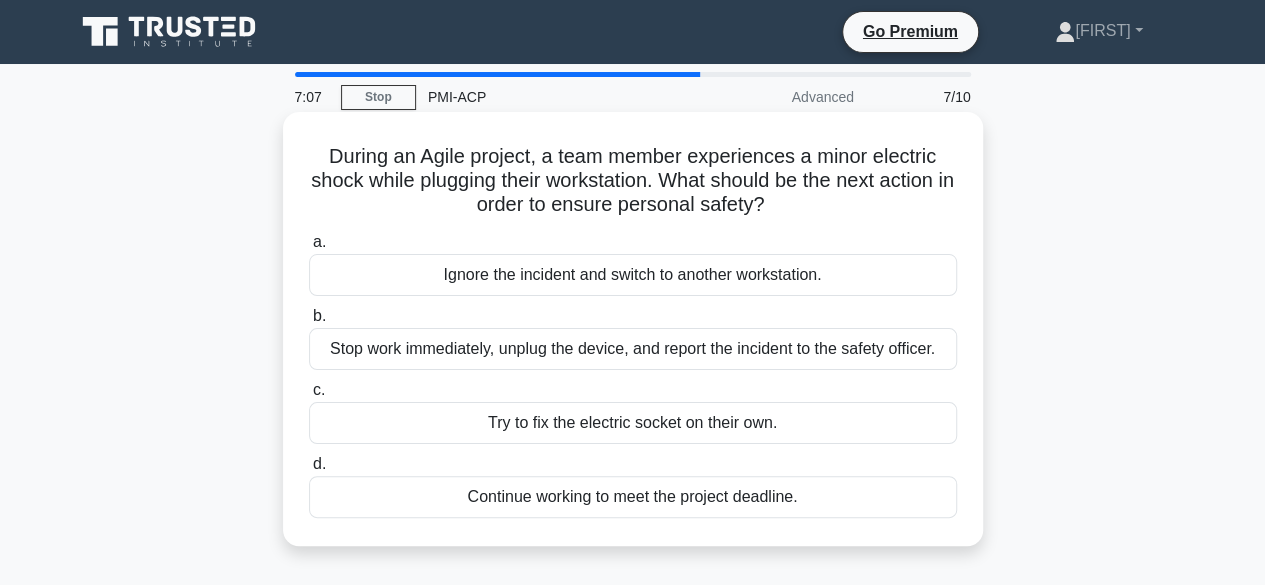 click on "Stop work immediately, unplug the device, and report the incident to the safety officer." at bounding box center (633, 349) 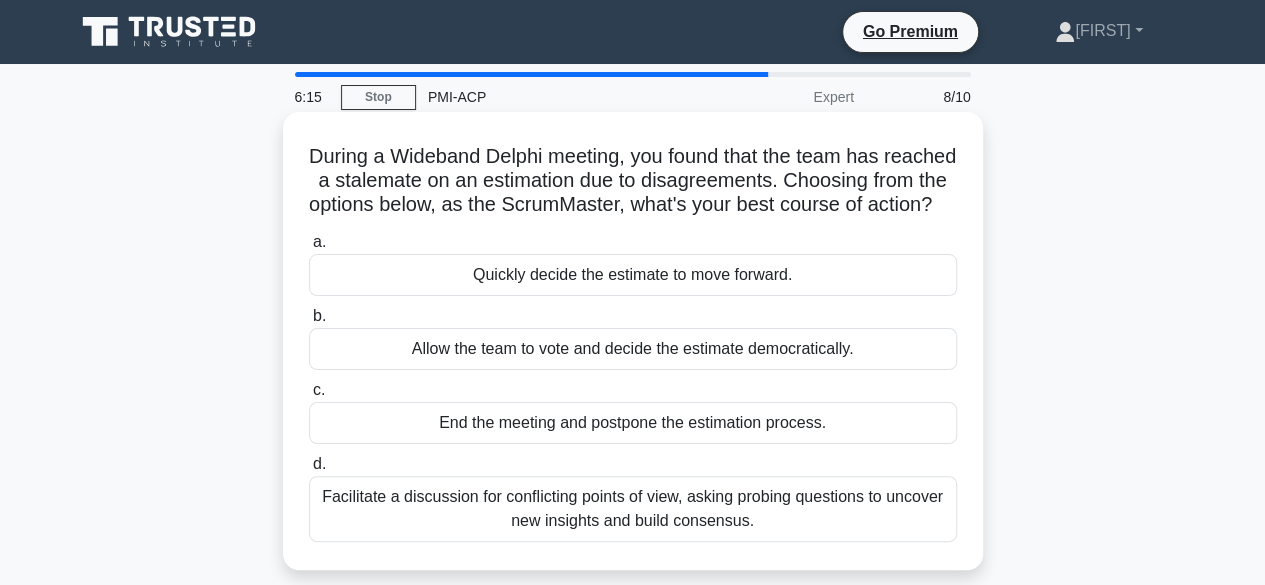 click on "Facilitate a discussion for conflicting points of view, asking probing questions to uncover new insights and build consensus." at bounding box center [633, 509] 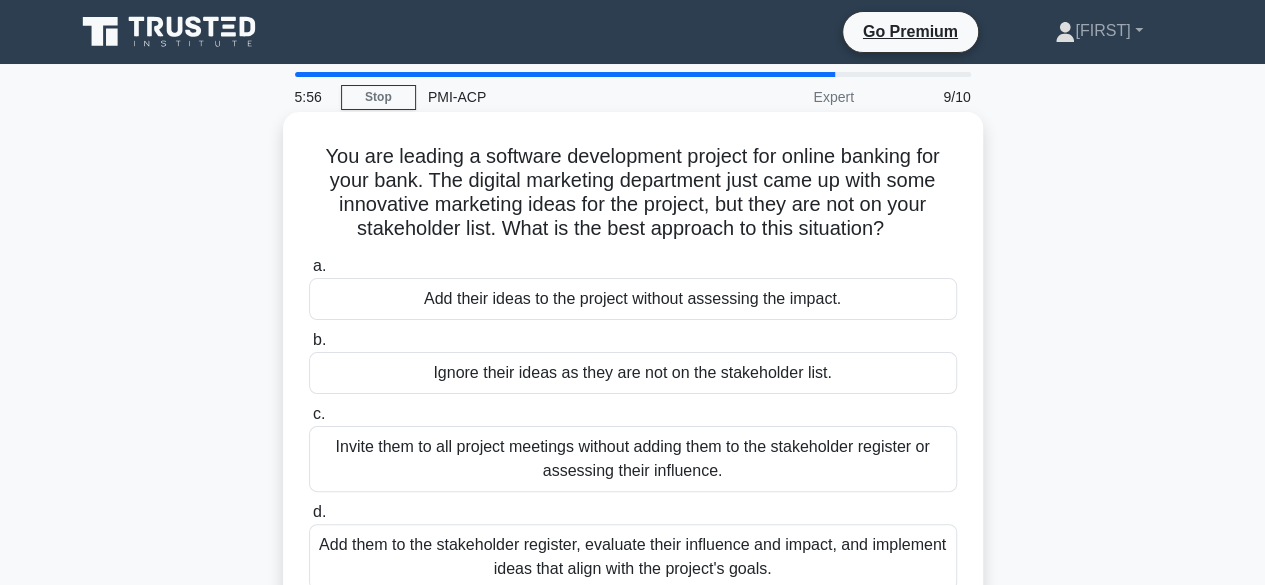scroll, scrollTop: 100, scrollLeft: 0, axis: vertical 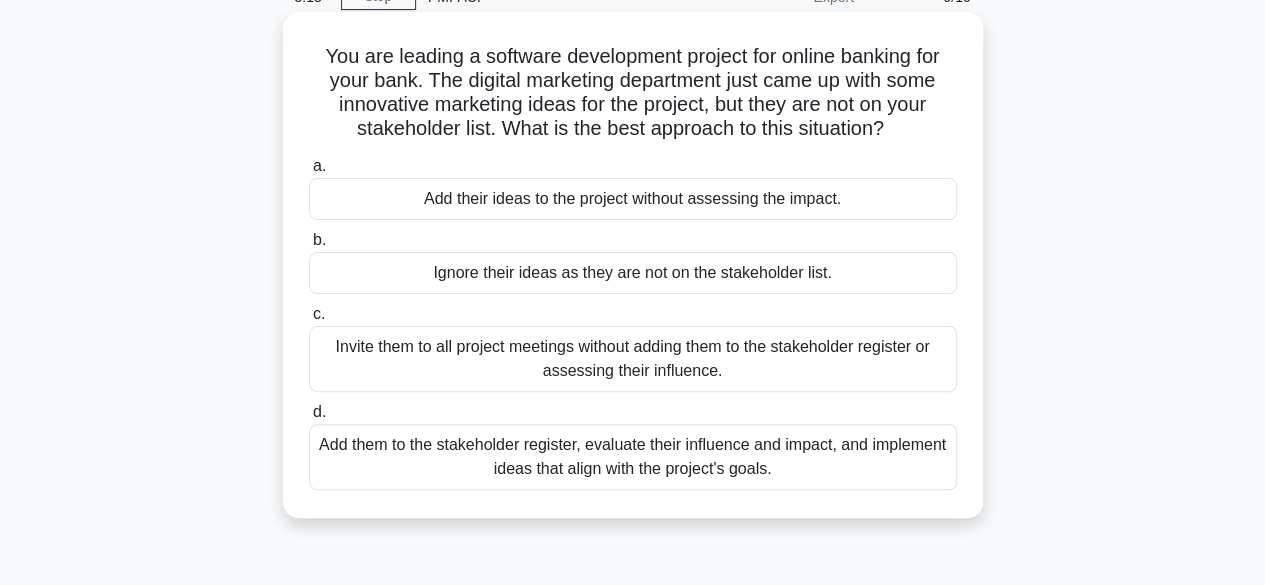 click on "Add them to the stakeholder register, evaluate their influence and impact, and implement ideas that align with the project's goals." at bounding box center [633, 457] 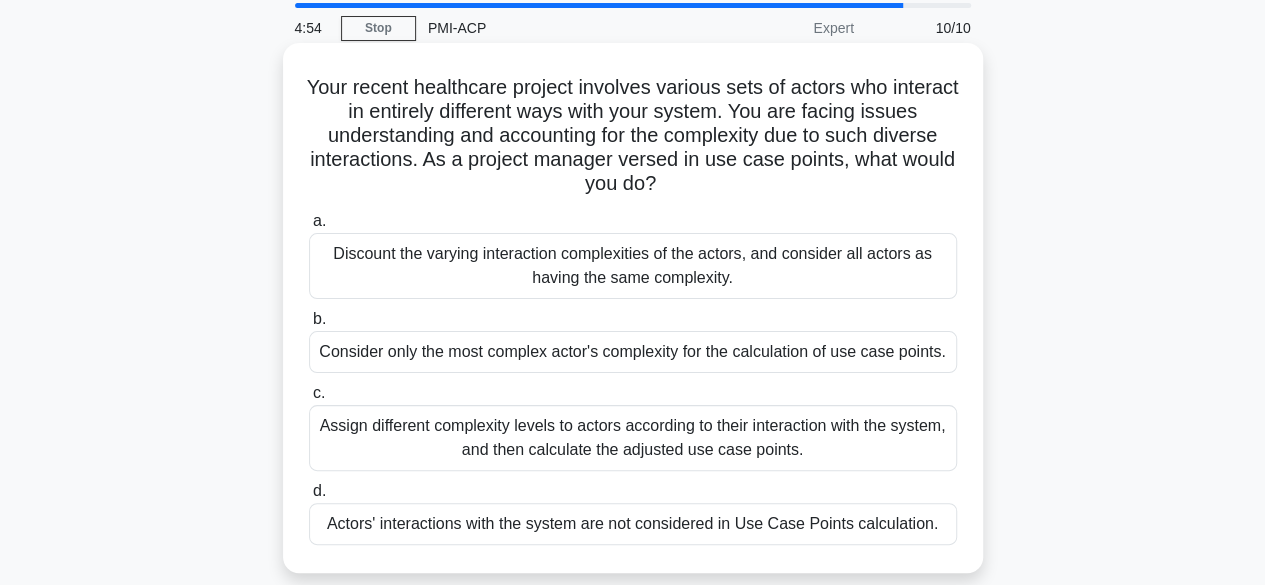 scroll, scrollTop: 100, scrollLeft: 0, axis: vertical 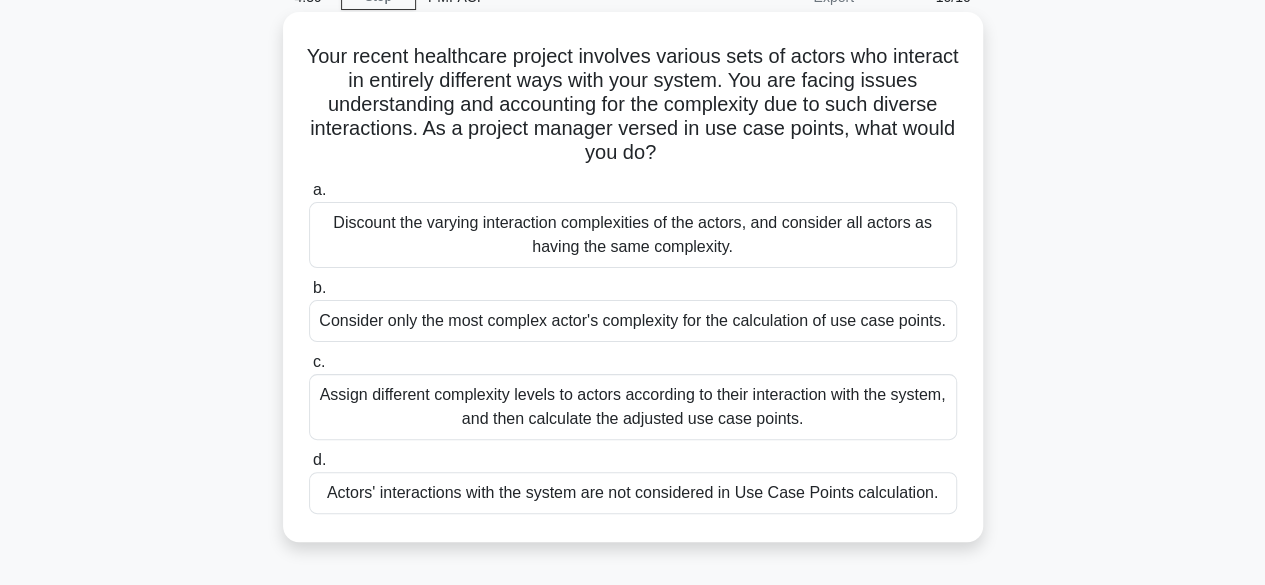 click on "Assign different complexity levels to actors according to their interaction with the system, and then calculate the adjusted use case points." at bounding box center (633, 407) 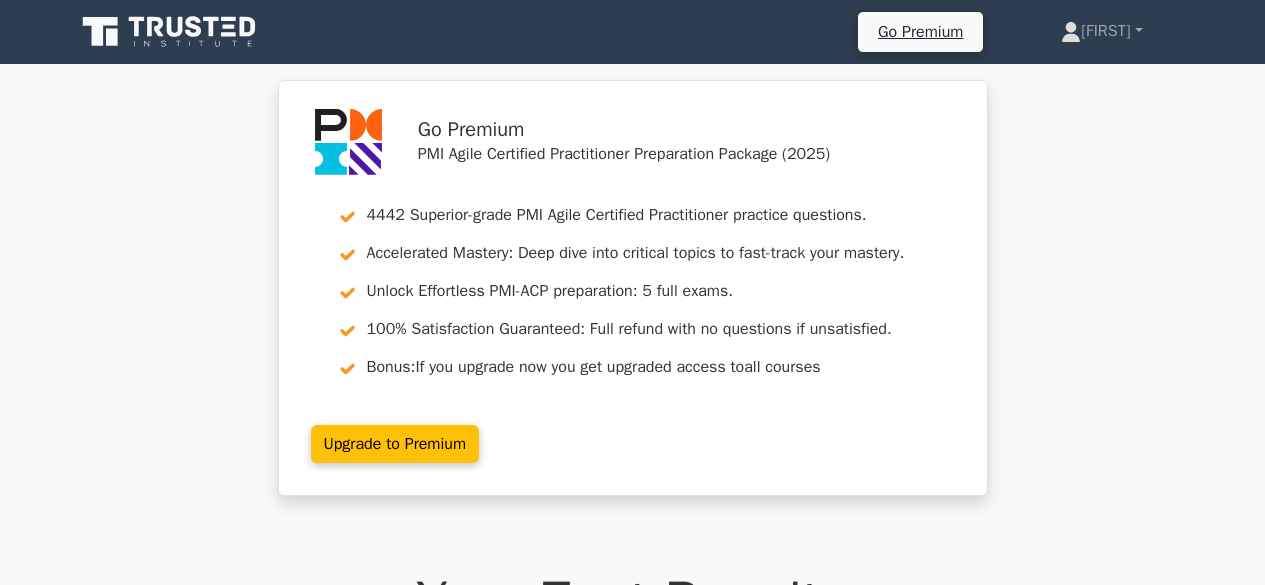 scroll, scrollTop: 0, scrollLeft: 0, axis: both 